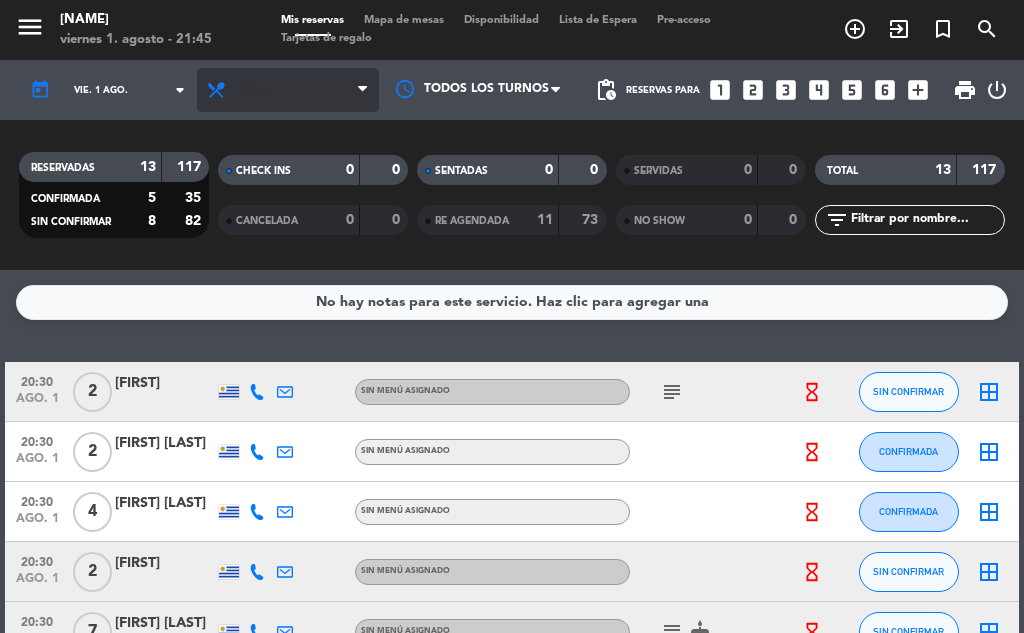 scroll, scrollTop: 0, scrollLeft: 0, axis: both 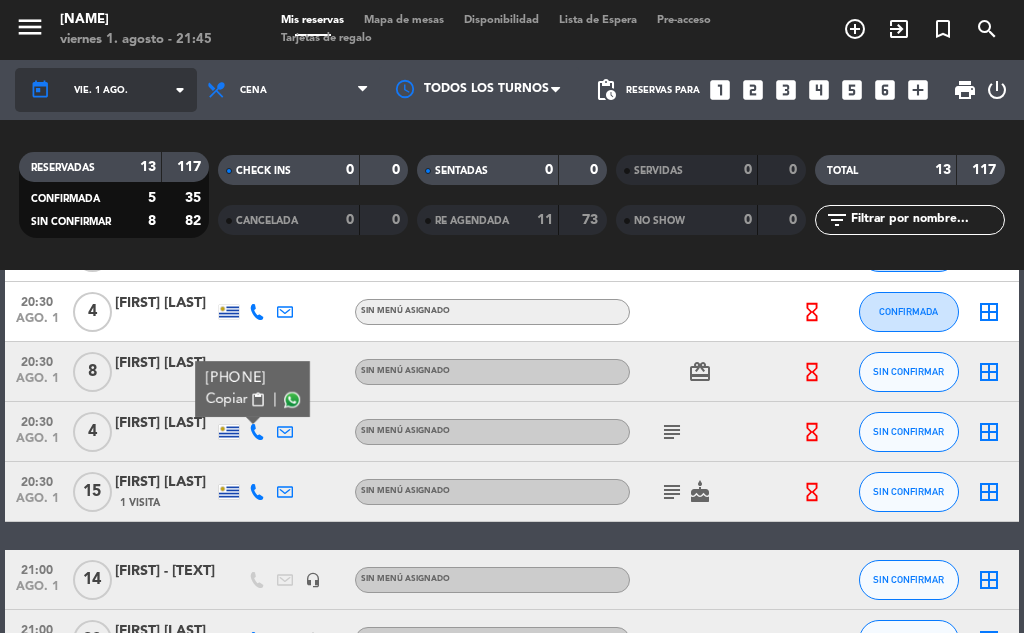 click on "vie. 1 ago." 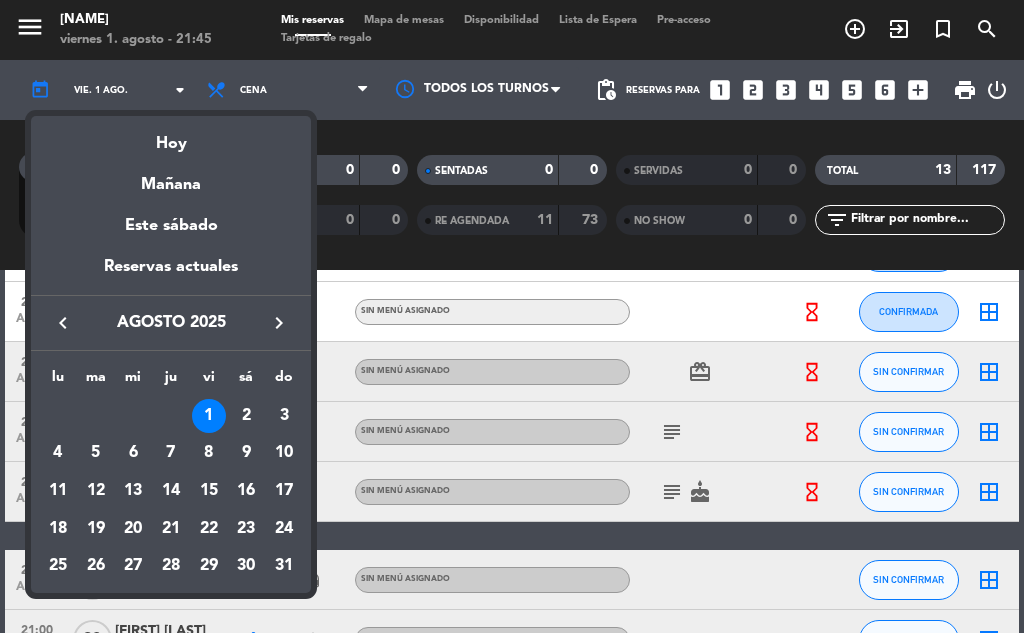 click at bounding box center [512, 316] 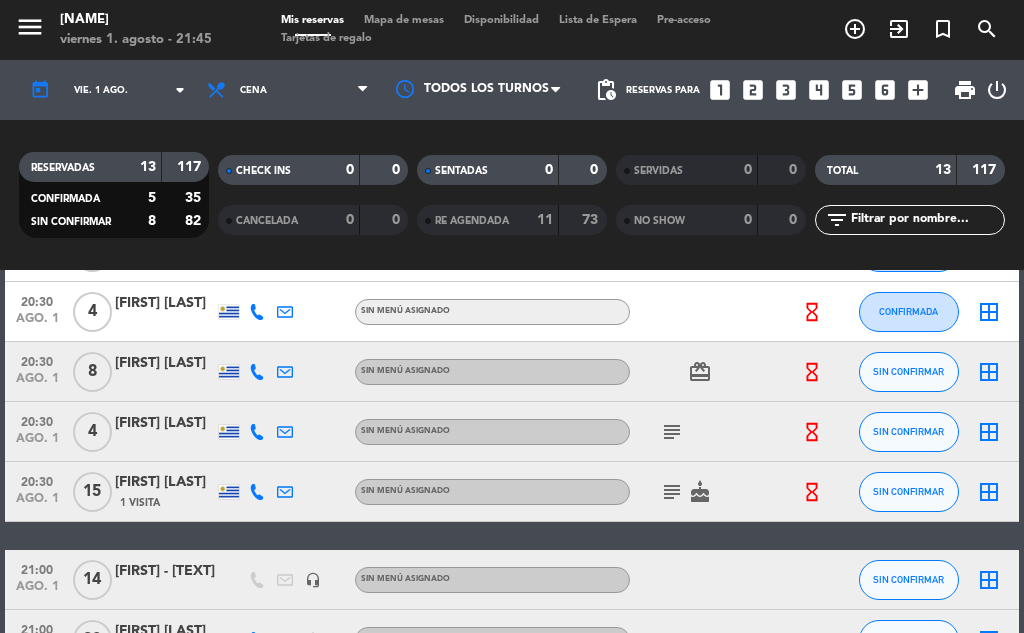 click on "looks_4" at bounding box center [819, 90] 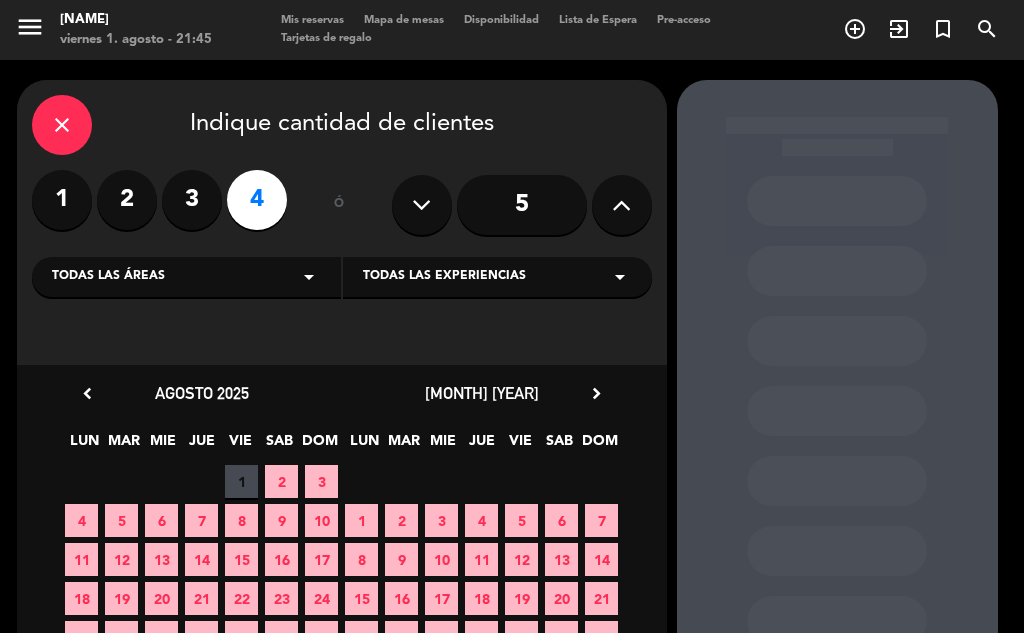 click on "21" at bounding box center (201, 598) 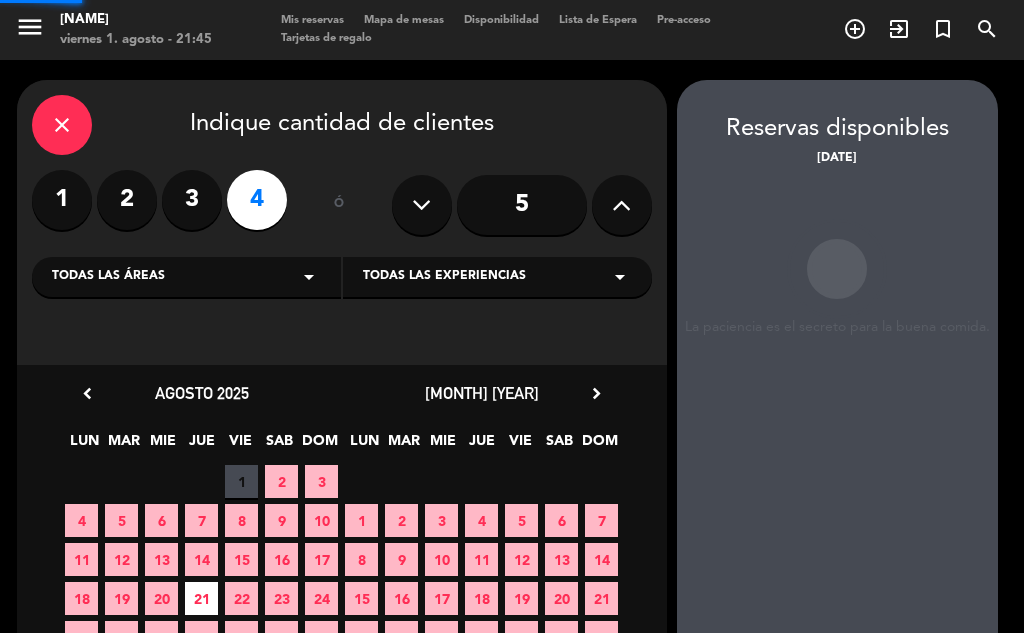 scroll, scrollTop: 80, scrollLeft: 0, axis: vertical 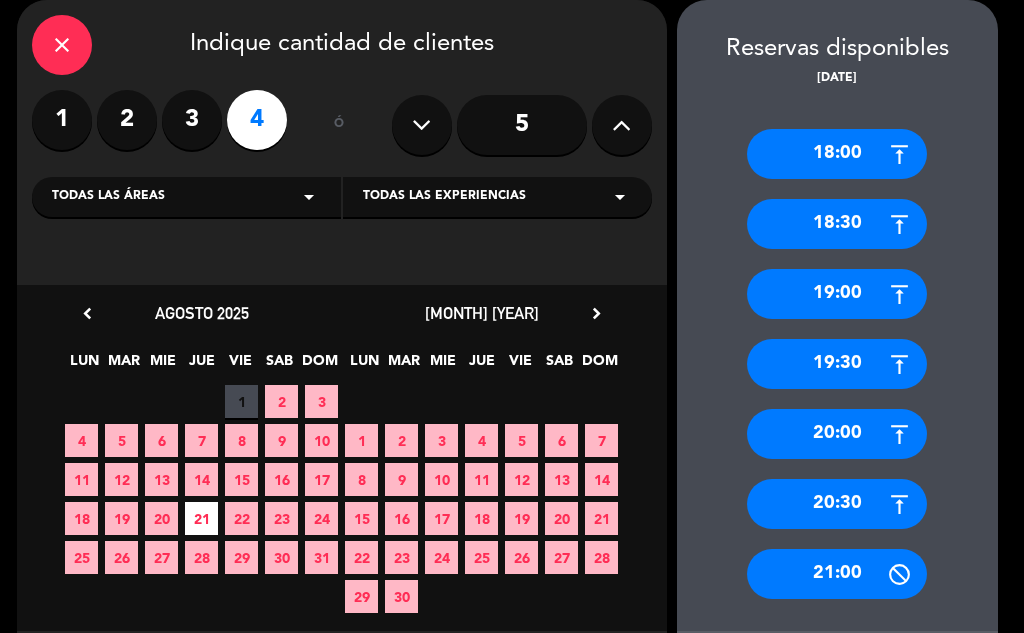 click on "20:30" at bounding box center [837, 504] 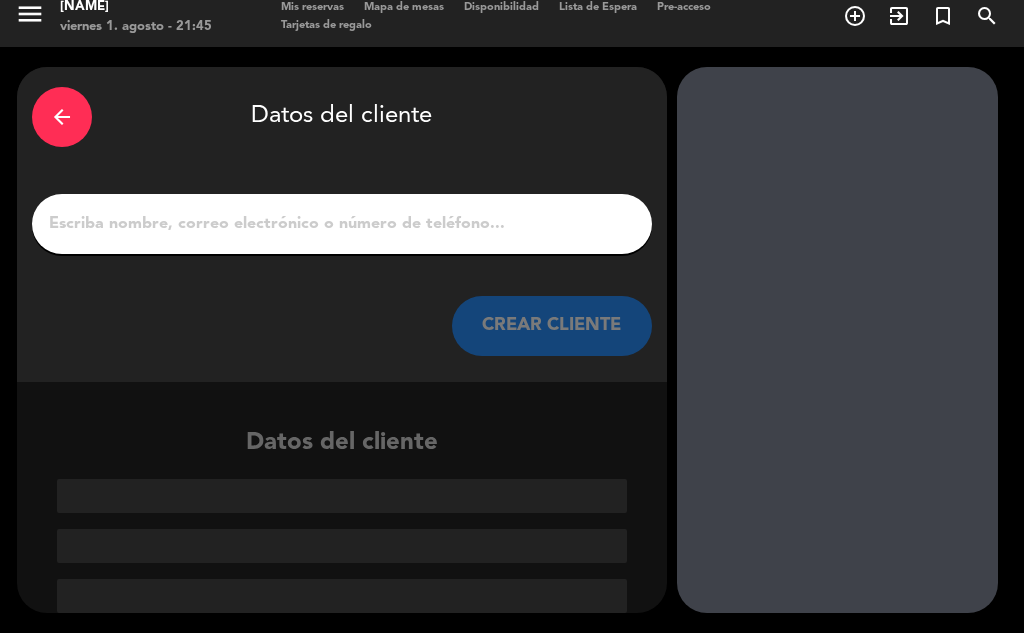 scroll, scrollTop: 13, scrollLeft: 0, axis: vertical 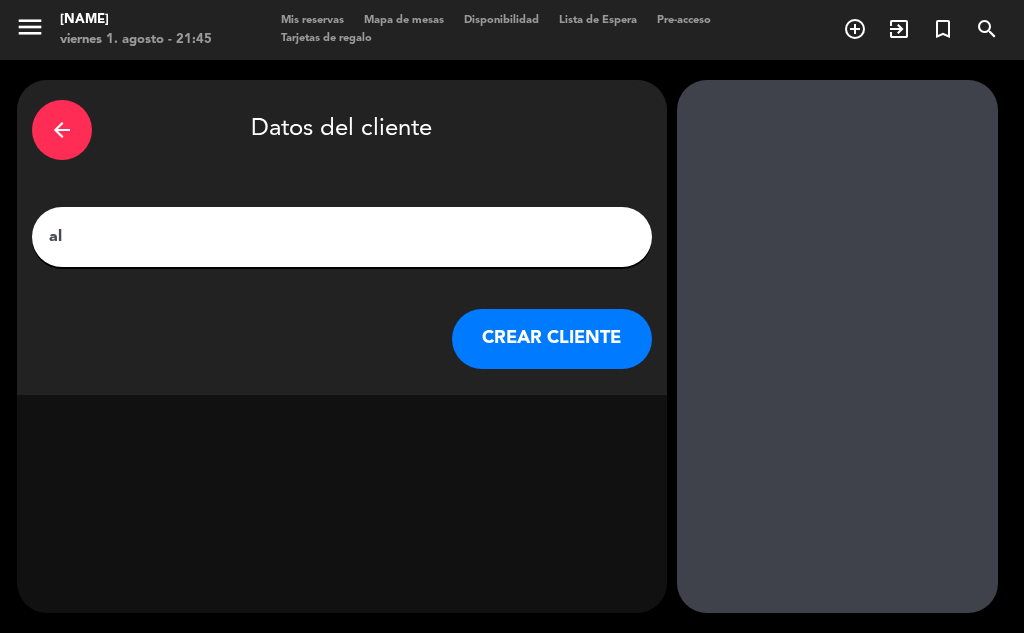 type on "a" 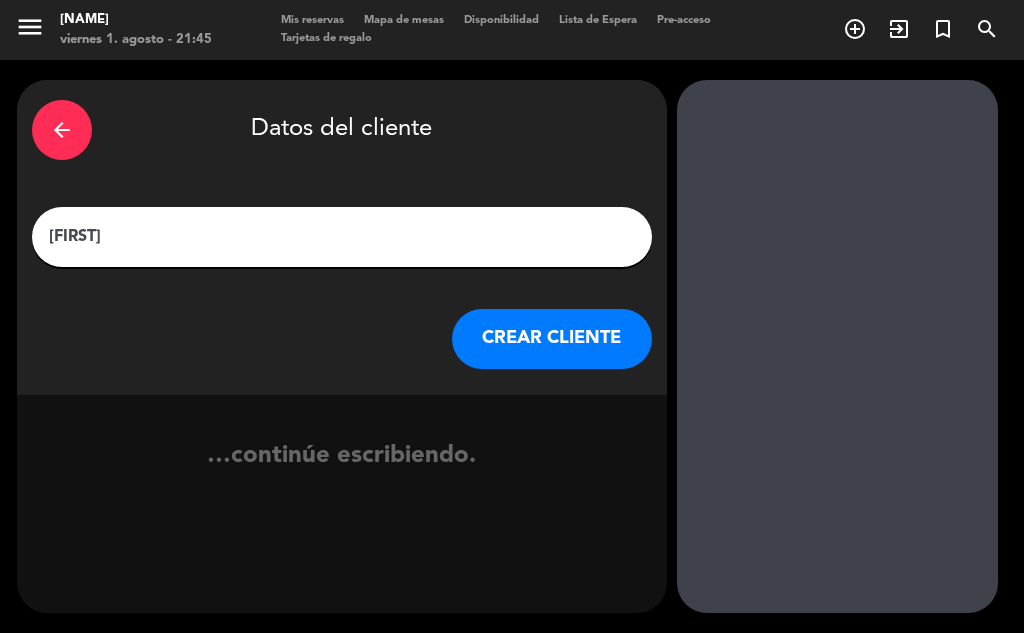 type on "[FIRST]" 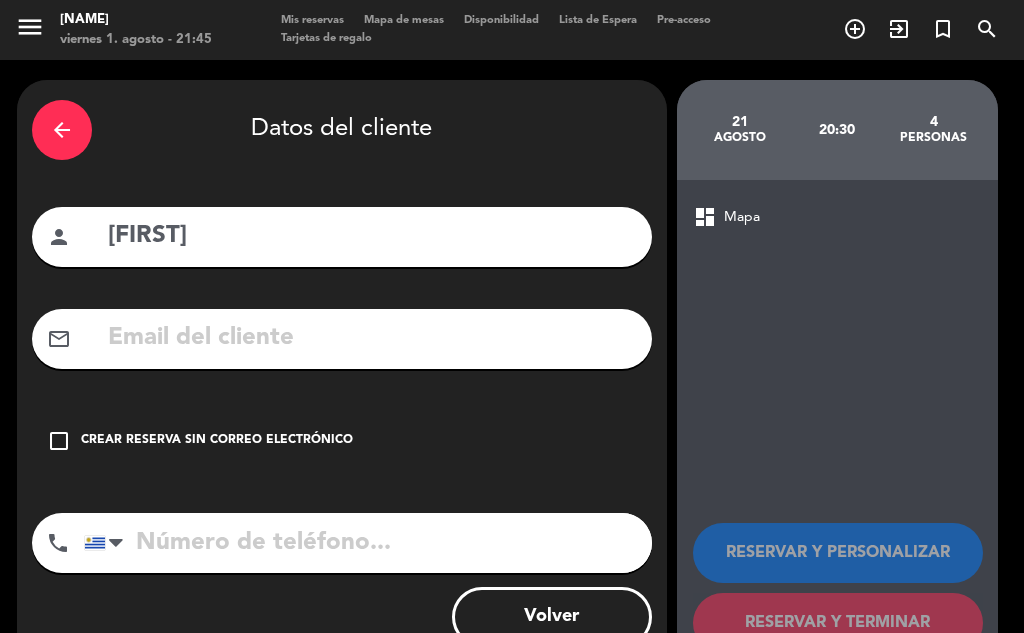 click on "Crear reserva sin correo electrónico" at bounding box center [217, 441] 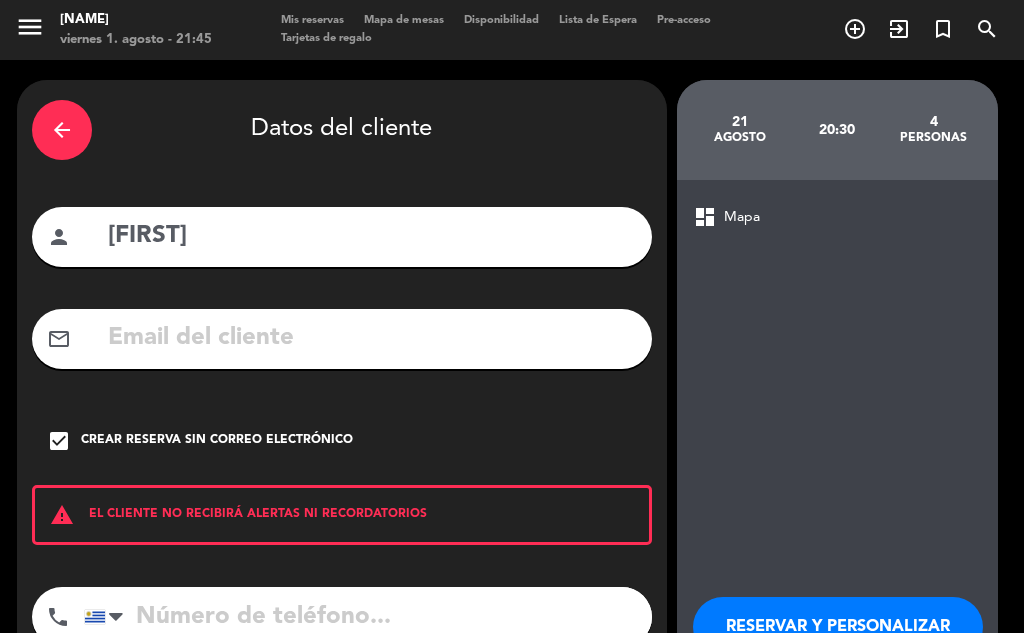 scroll, scrollTop: 138, scrollLeft: 0, axis: vertical 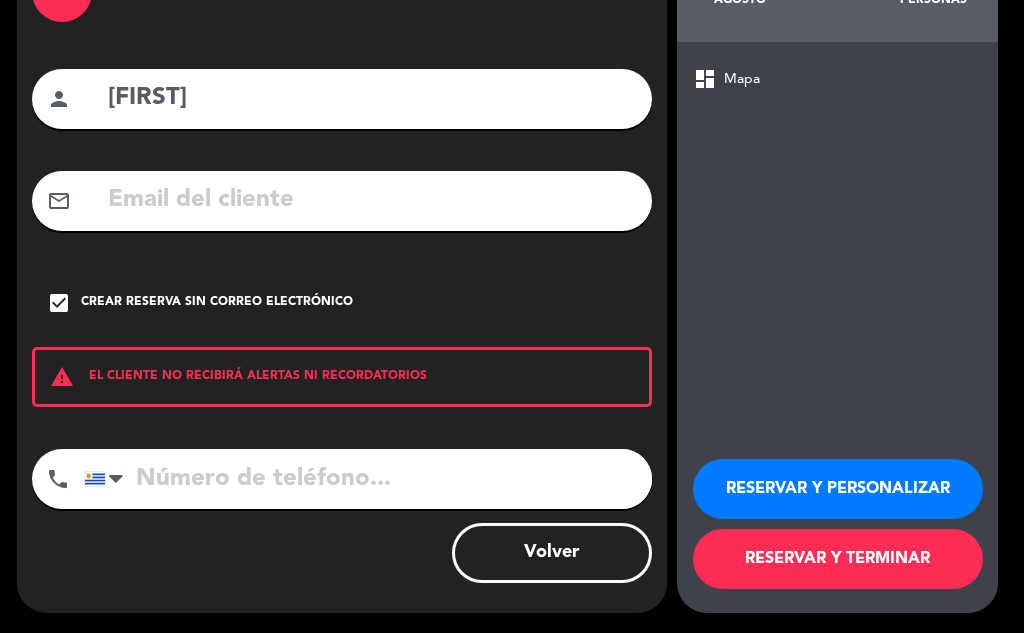click on "RESERVAR Y TERMINAR" at bounding box center [838, 559] 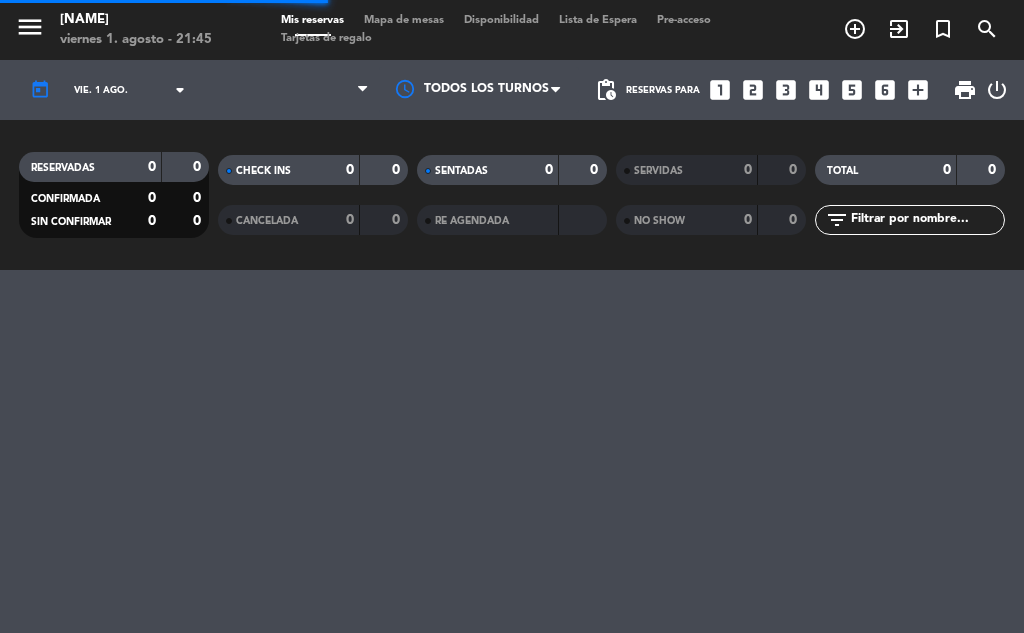 scroll, scrollTop: 0, scrollLeft: 0, axis: both 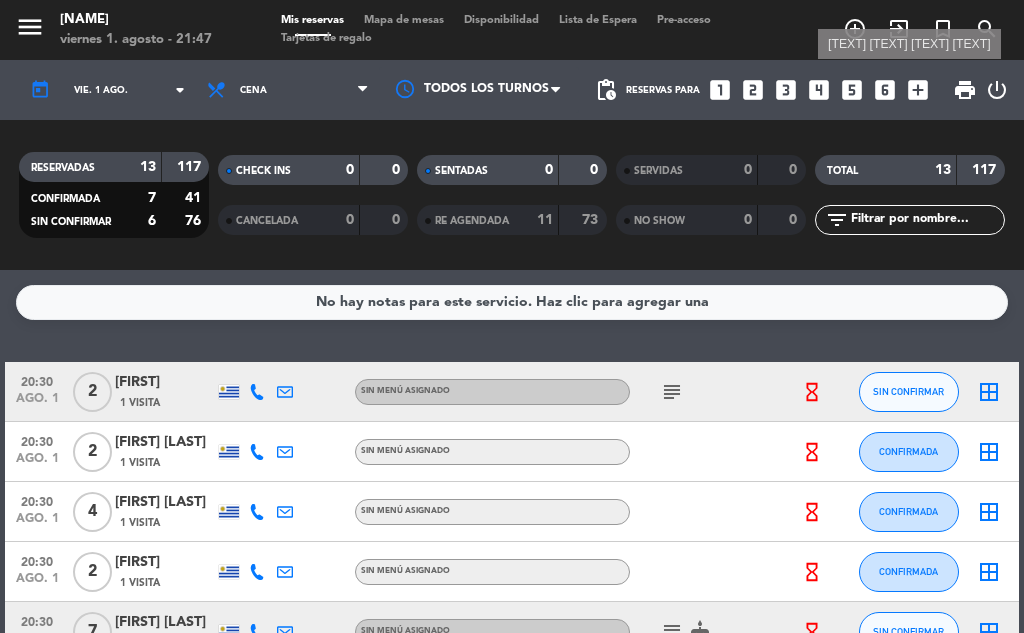 click on "add_box" at bounding box center (918, 90) 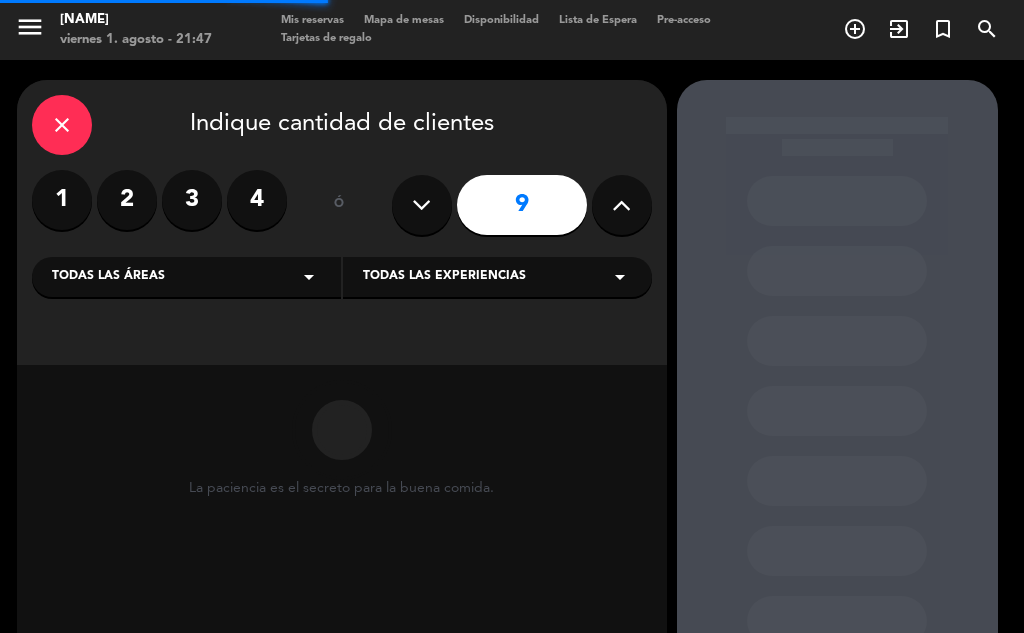 click at bounding box center [621, 205] 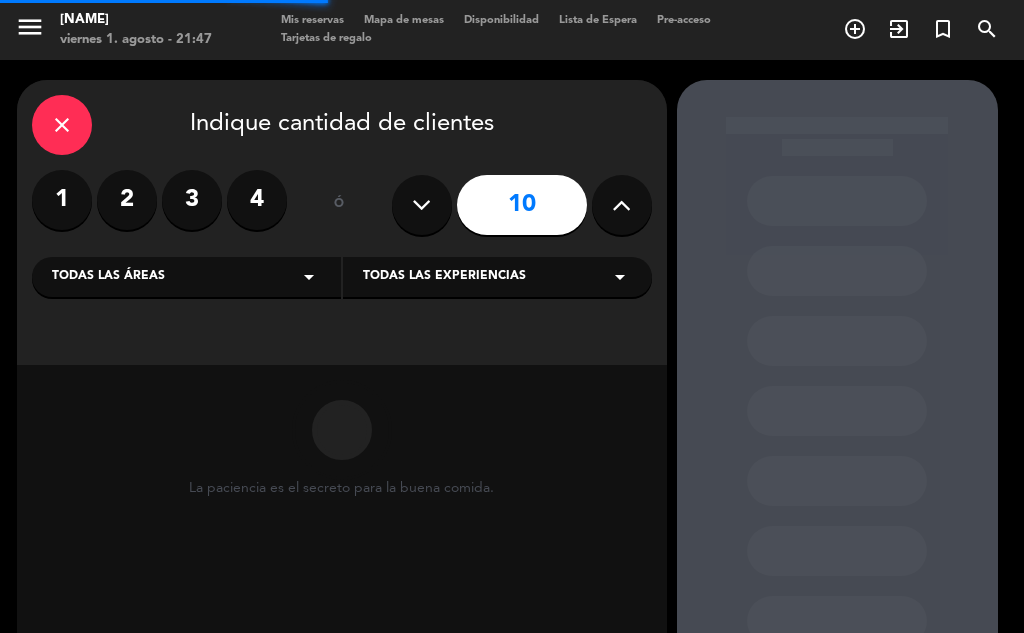 click at bounding box center [621, 205] 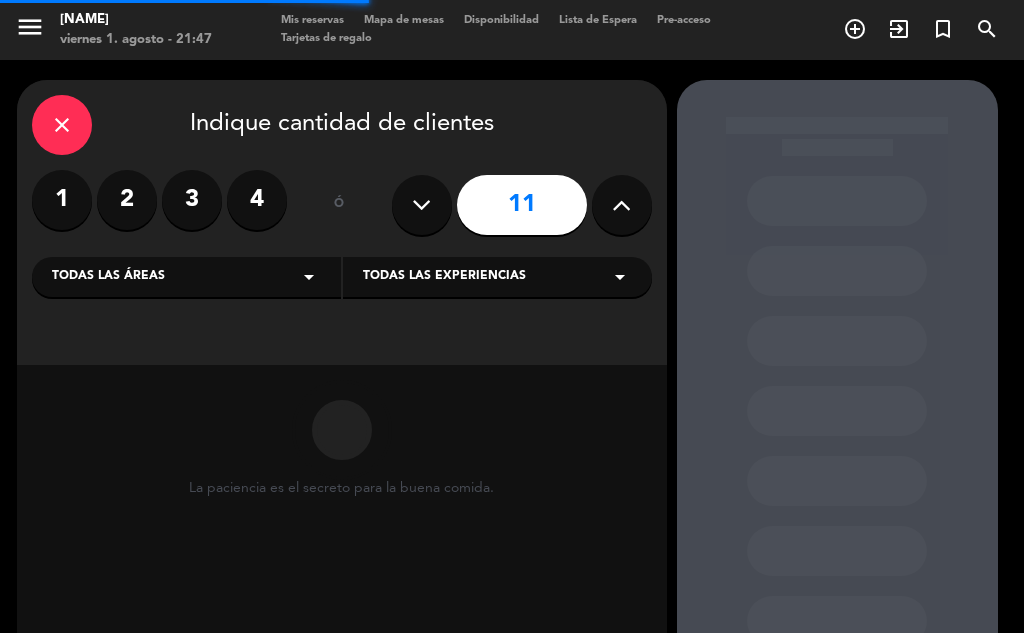 click at bounding box center (621, 205) 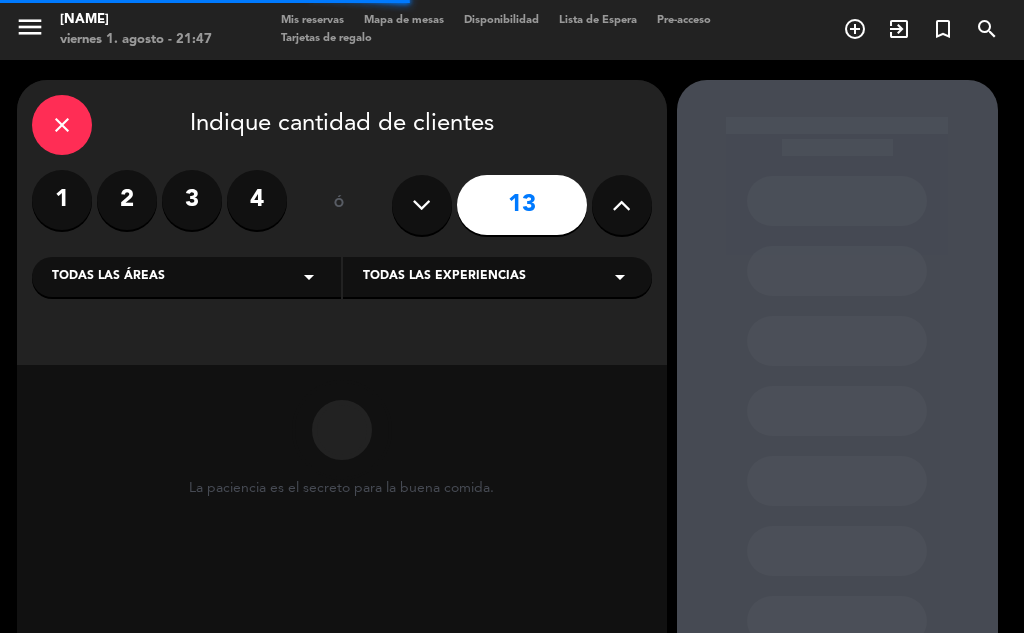 click at bounding box center (621, 205) 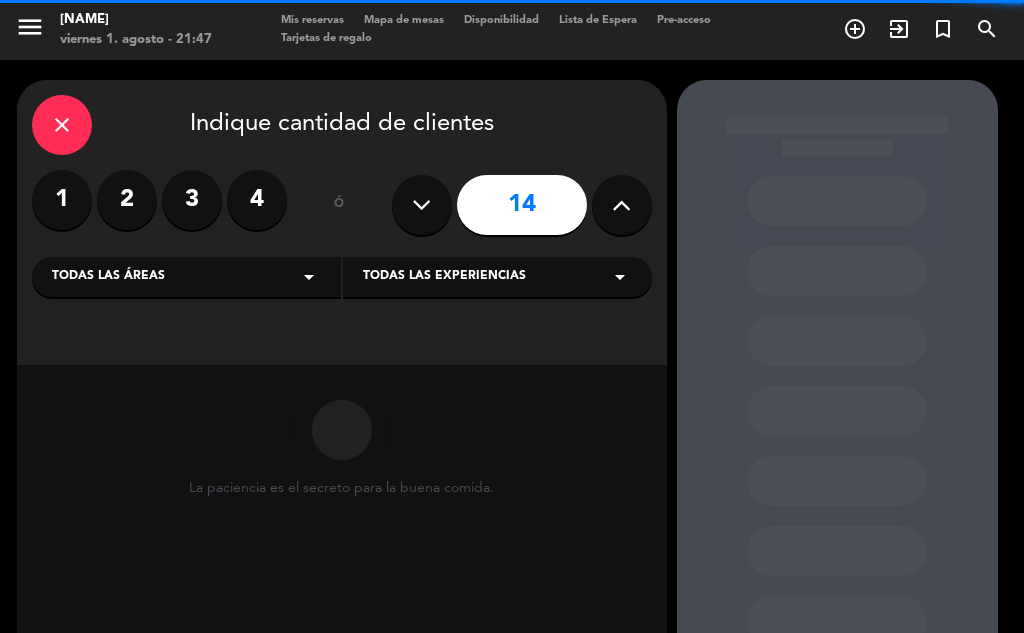 click at bounding box center [621, 205] 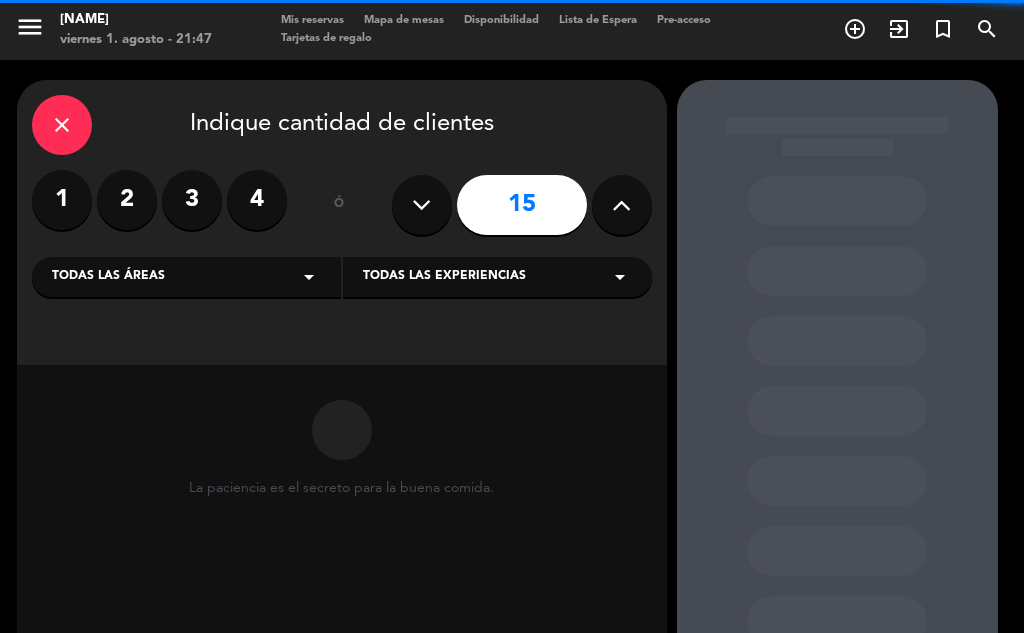 click at bounding box center [621, 205] 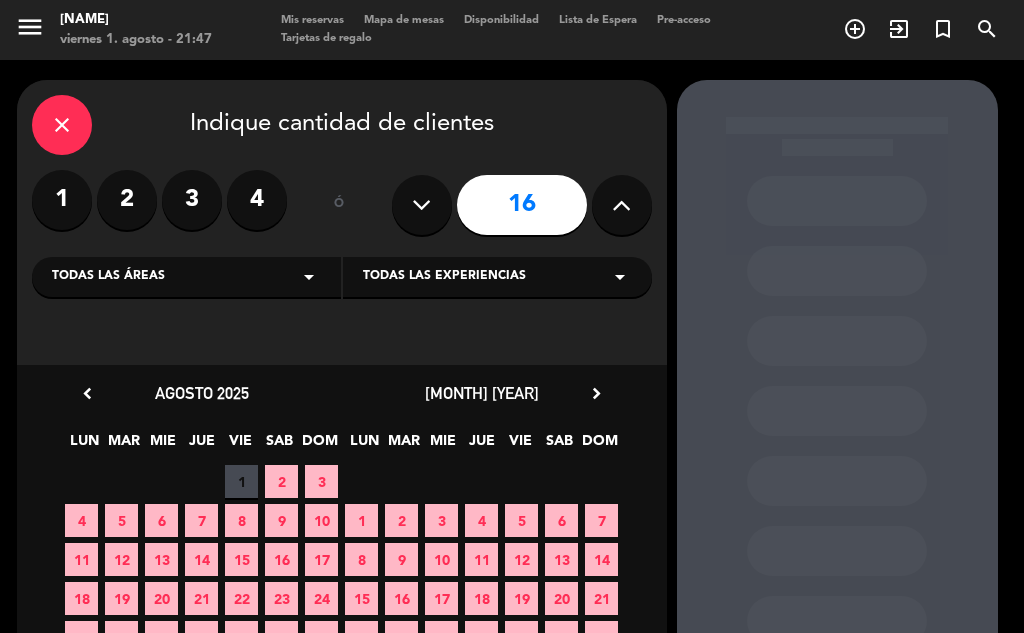 click on "16" at bounding box center [522, 205] 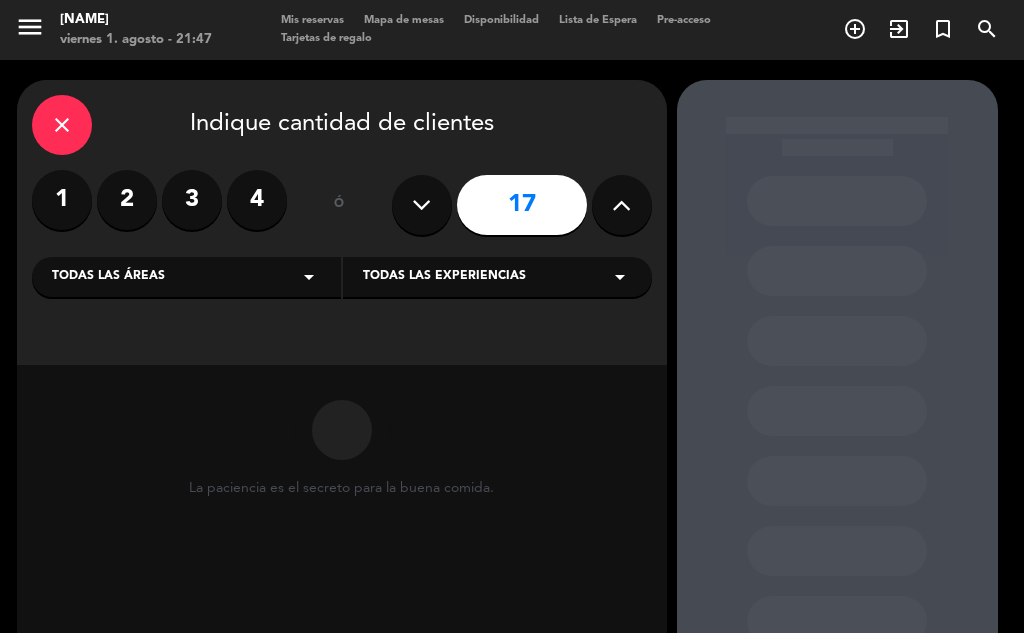 click at bounding box center [621, 205] 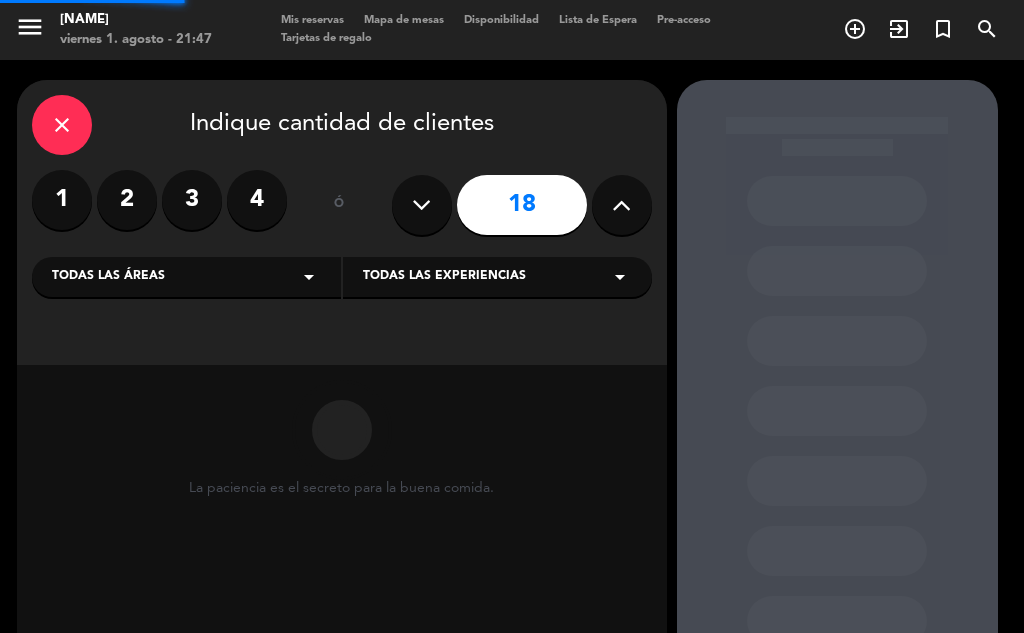 click at bounding box center (621, 205) 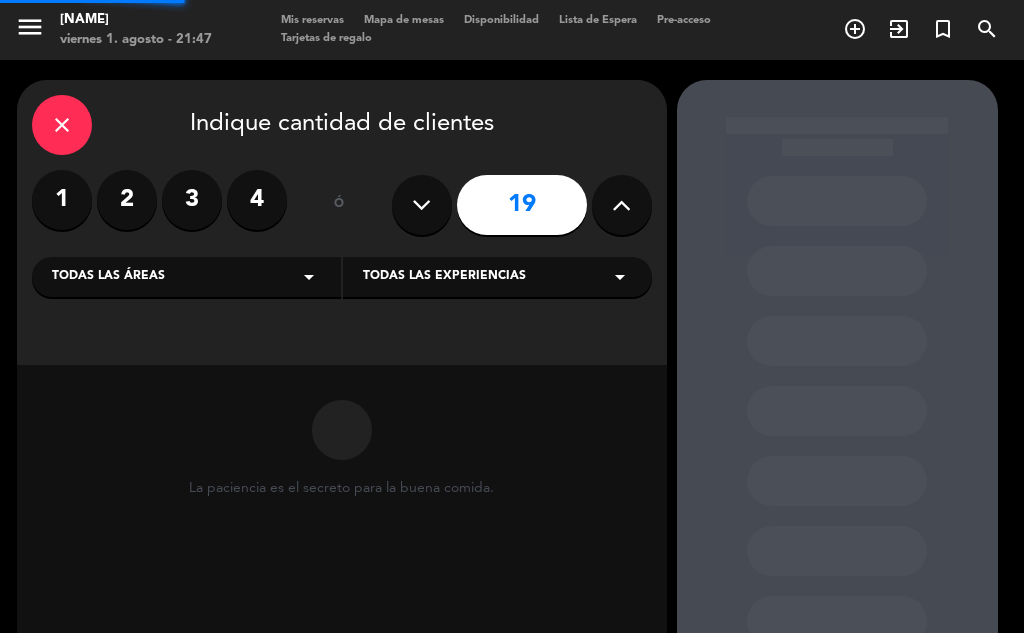click at bounding box center (621, 205) 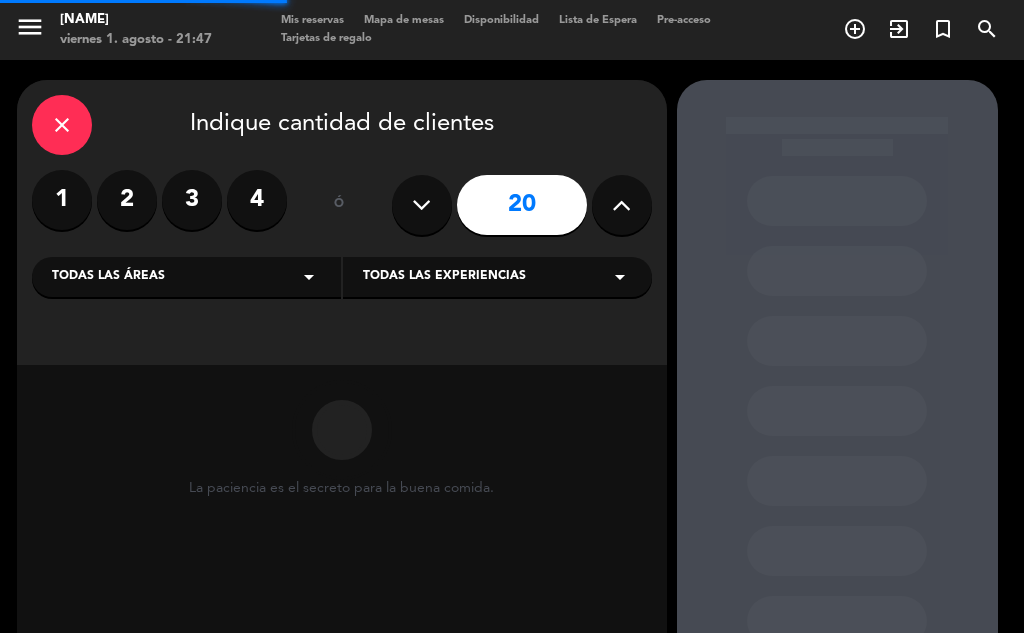 click at bounding box center [621, 205] 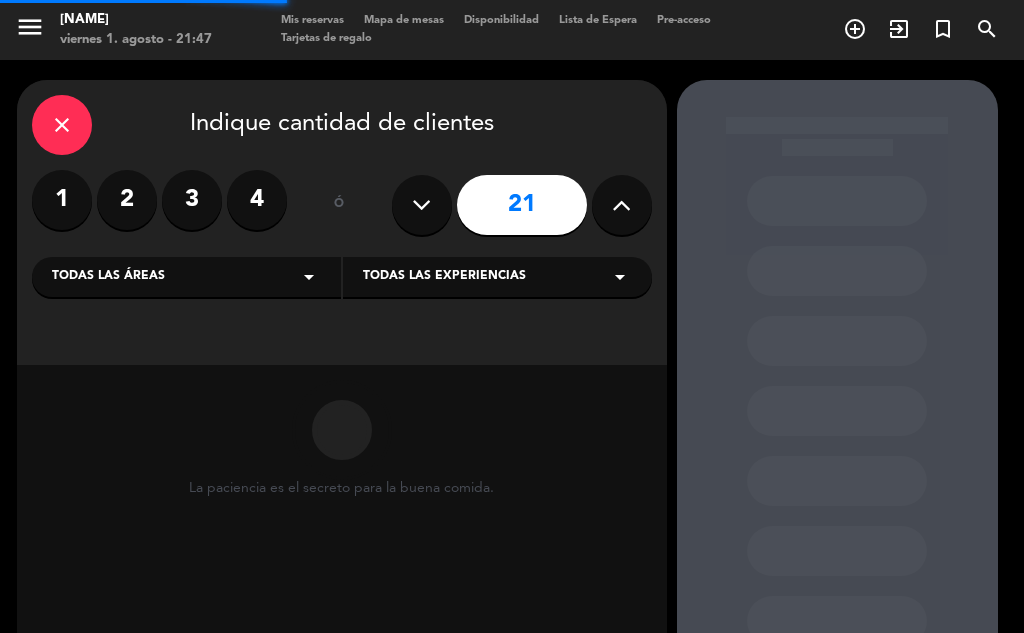 click at bounding box center (621, 205) 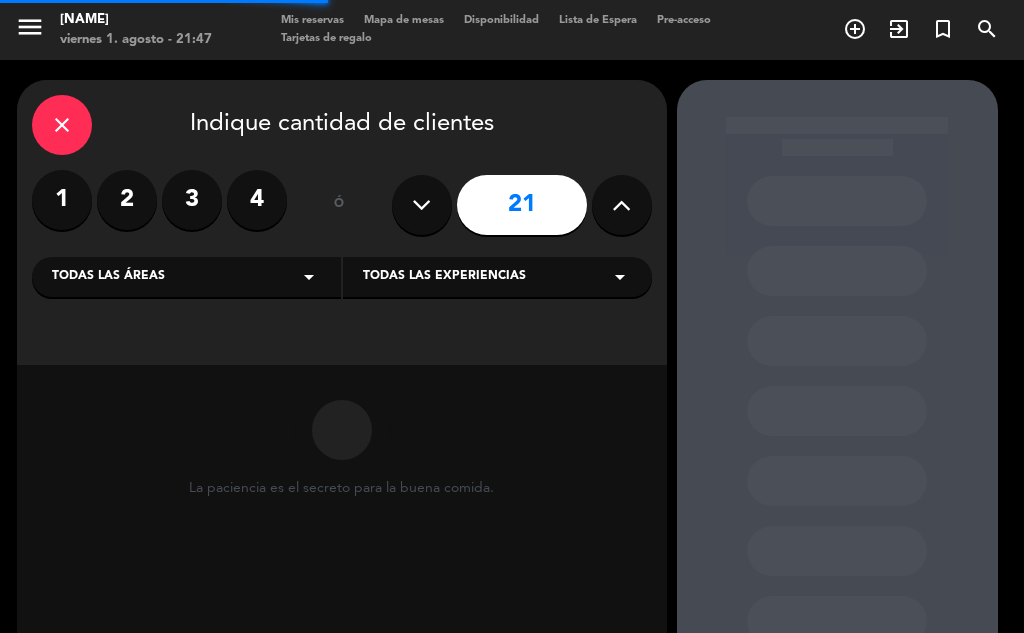 click at bounding box center (621, 205) 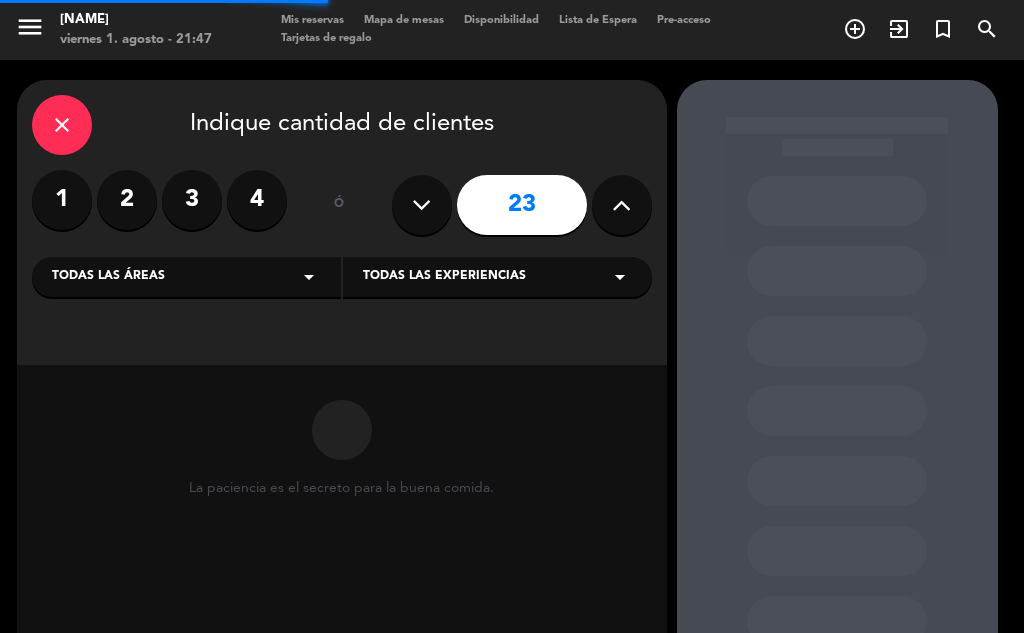 click at bounding box center [621, 205] 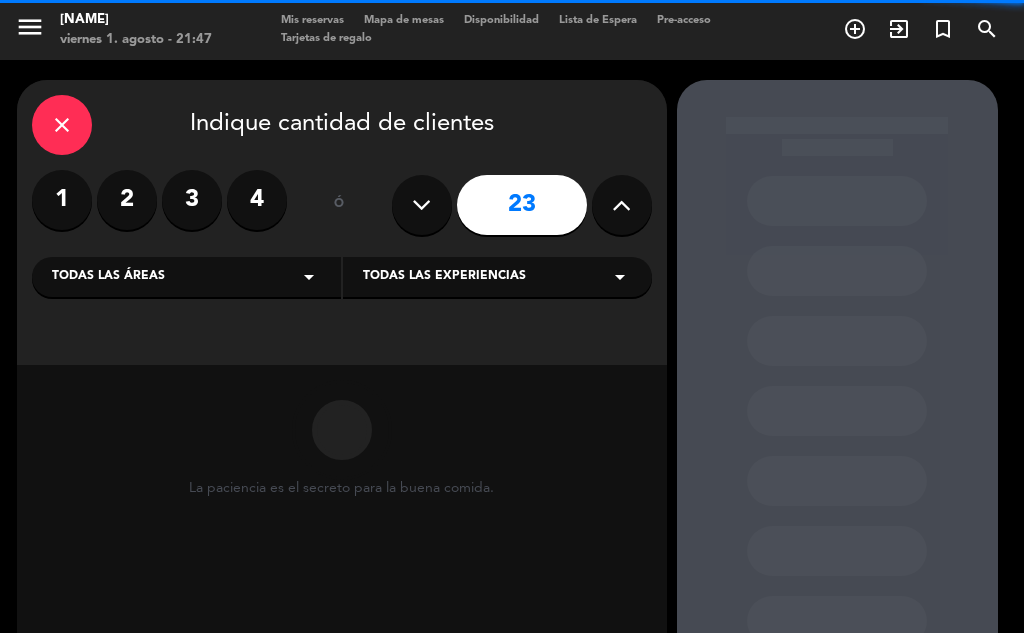 click at bounding box center [621, 205] 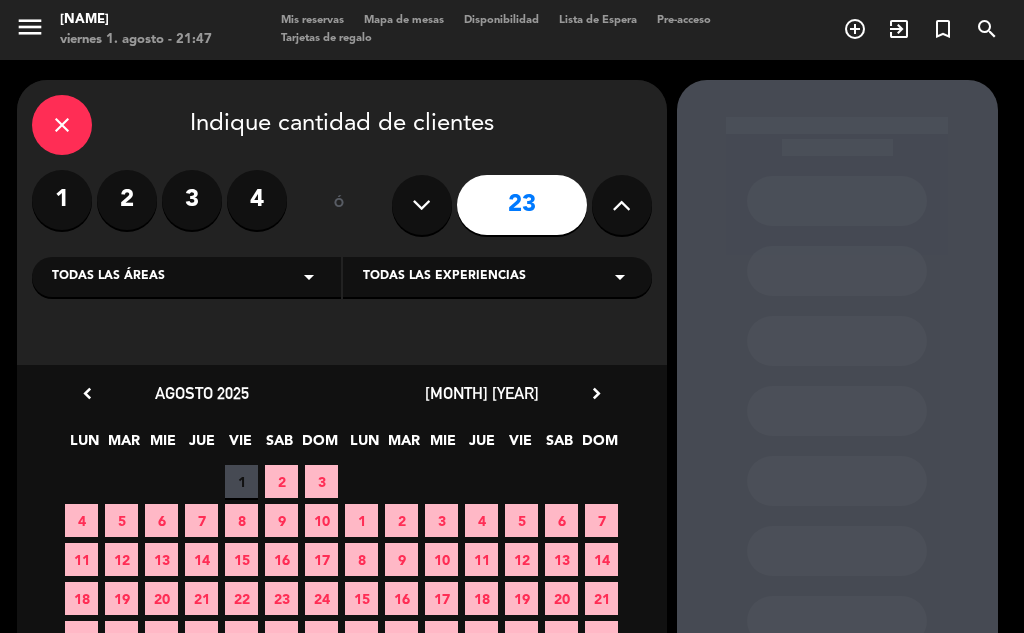 drag, startPoint x: 620, startPoint y: 205, endPoint x: 604, endPoint y: 208, distance: 16.27882 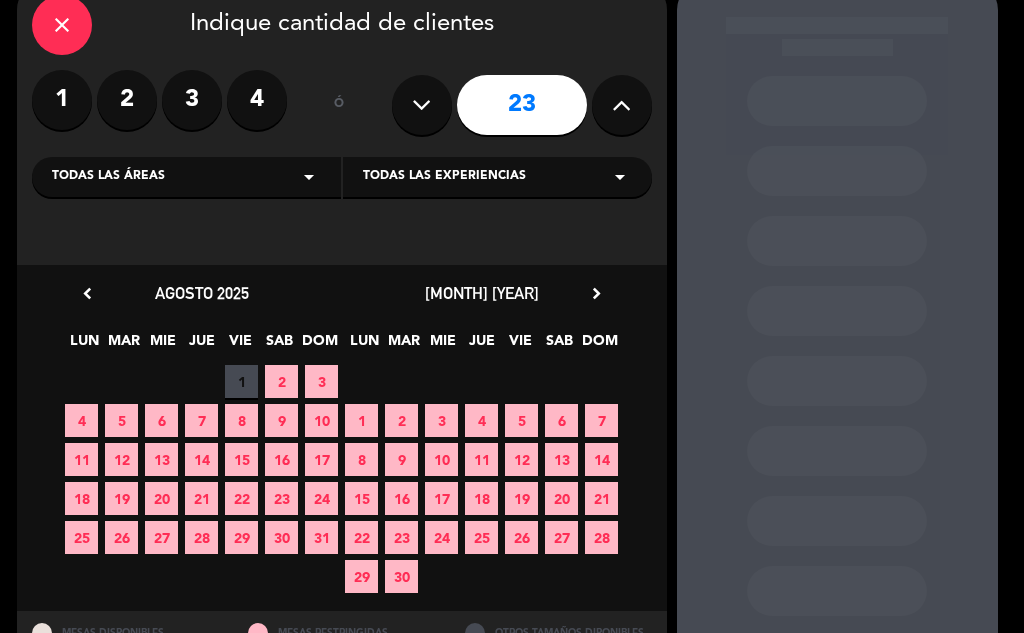 click on "15" at bounding box center [241, 459] 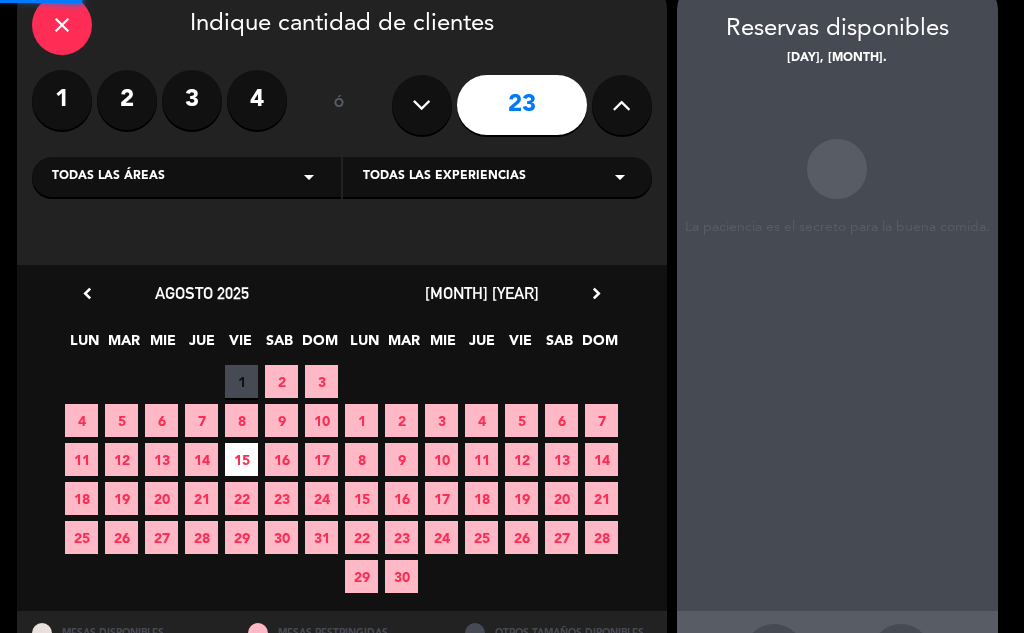 scroll, scrollTop: 80, scrollLeft: 0, axis: vertical 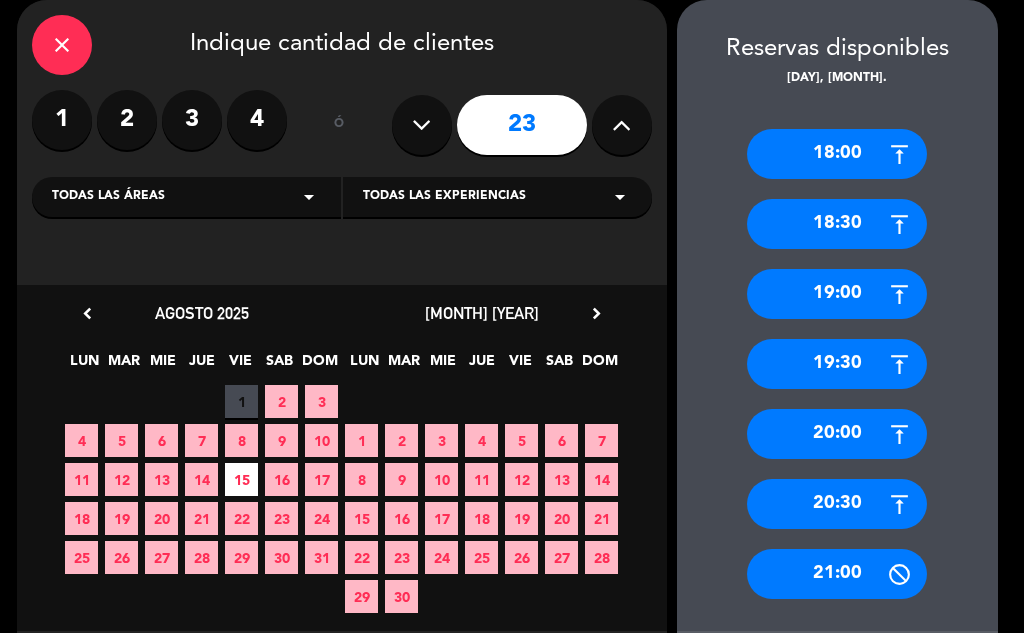 click on "20:30" at bounding box center (837, 504) 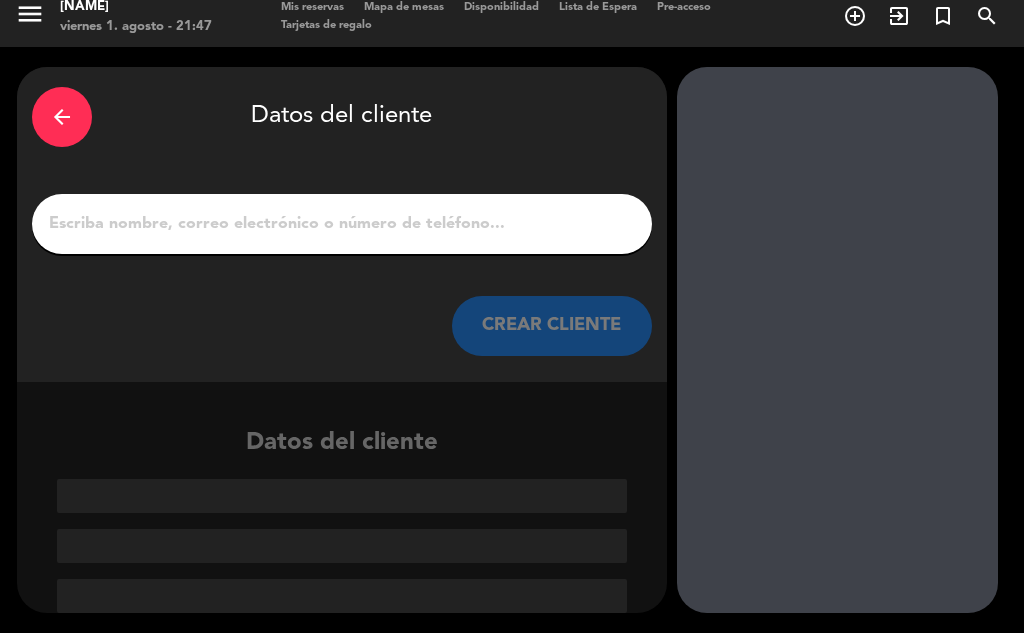 scroll, scrollTop: 13, scrollLeft: 0, axis: vertical 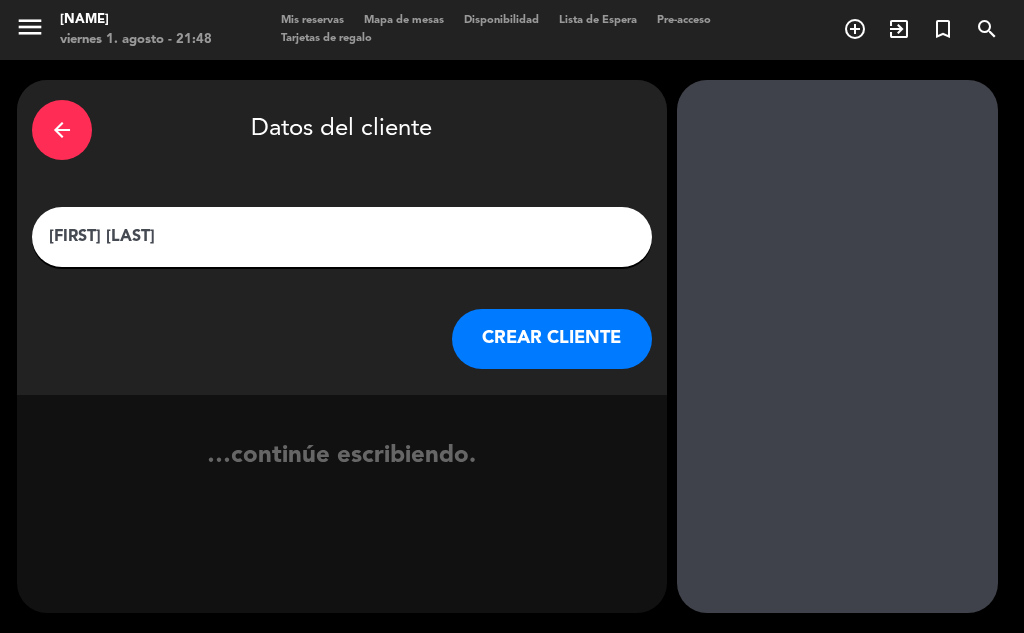 type on "[FIRST] [LAST]" 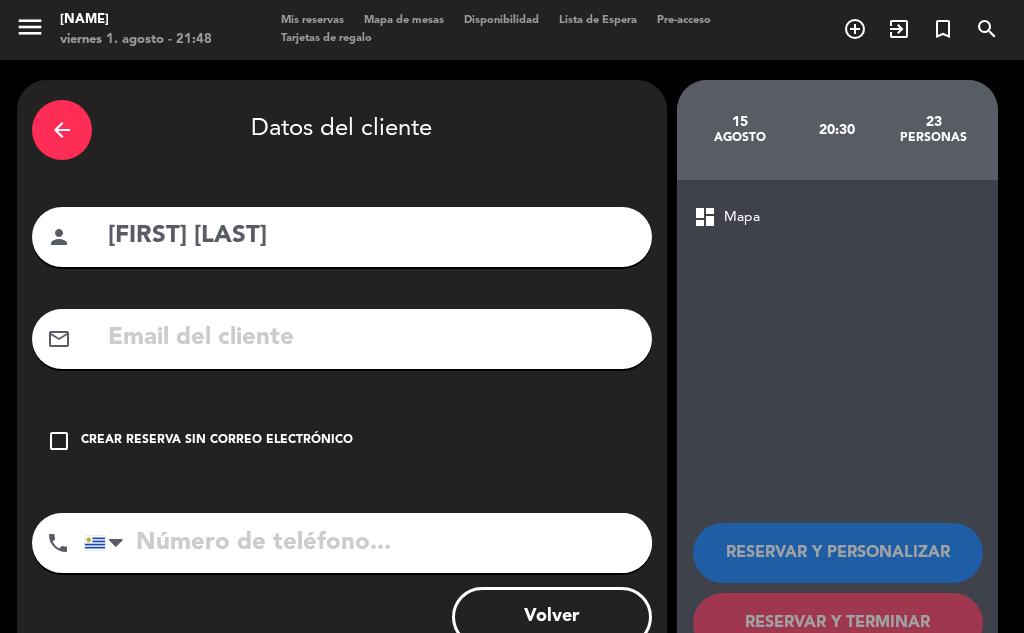 click on "[TEXT] [TEXT] [TEXT] [TEXT]" at bounding box center (342, 441) 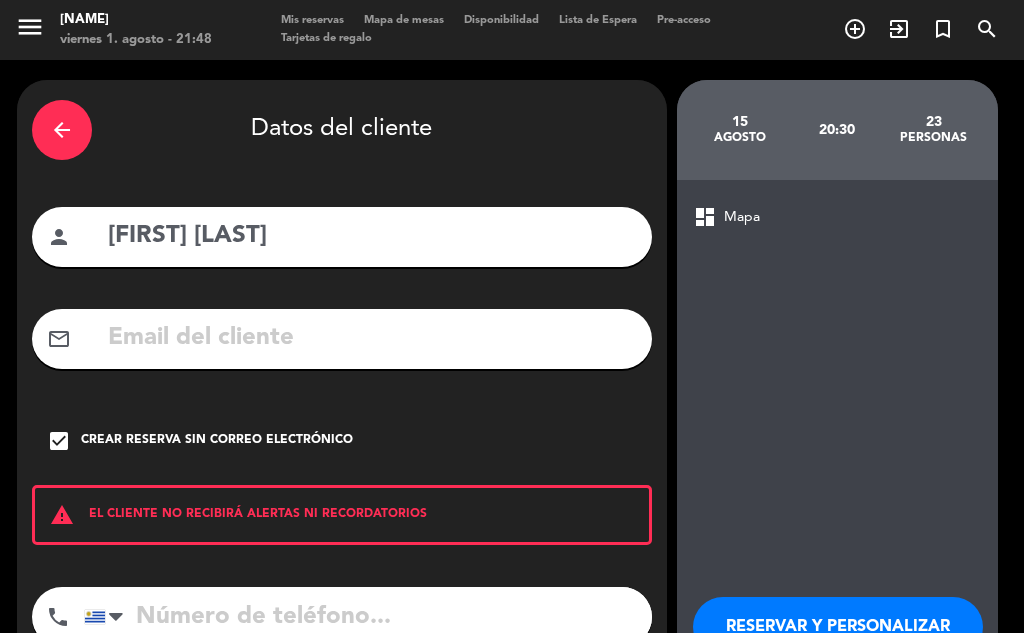 click on "Crear reserva sin correo electrónico" at bounding box center [217, 441] 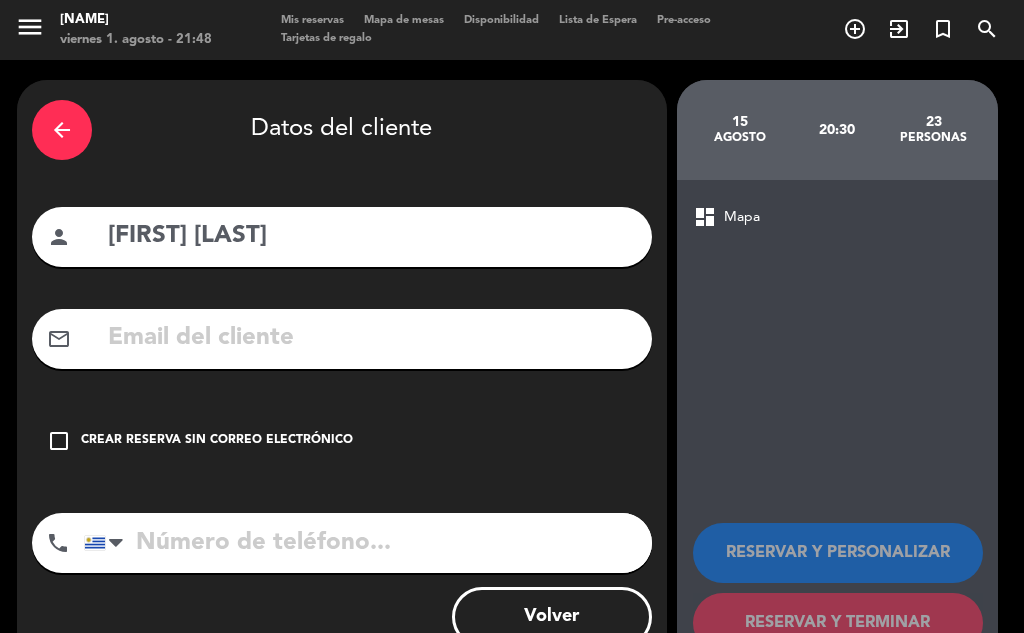 click on "Crear reserva sin correo electrónico" at bounding box center (217, 441) 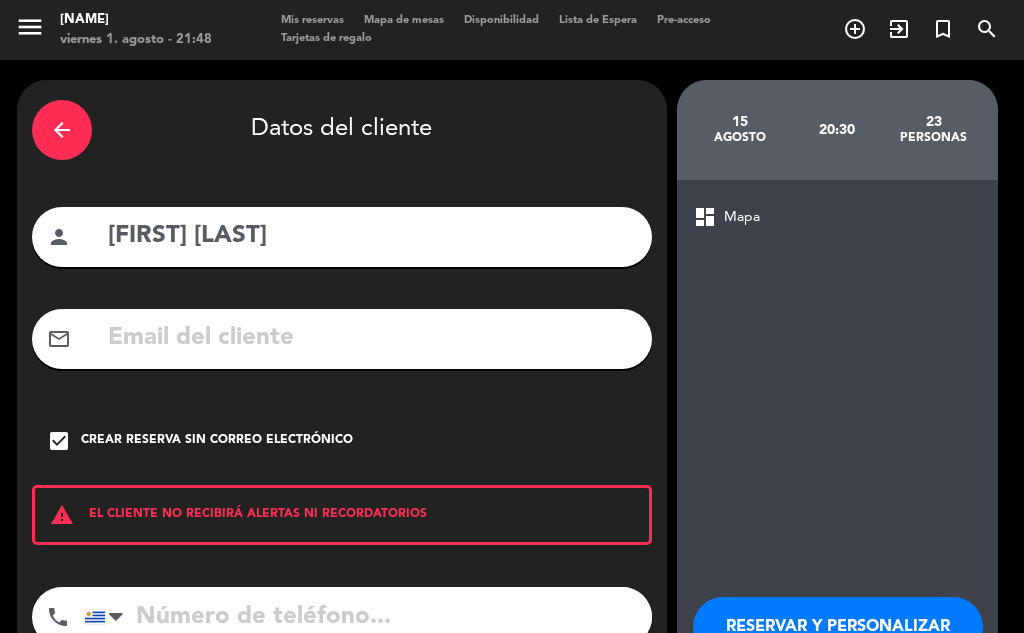 scroll, scrollTop: 138, scrollLeft: 0, axis: vertical 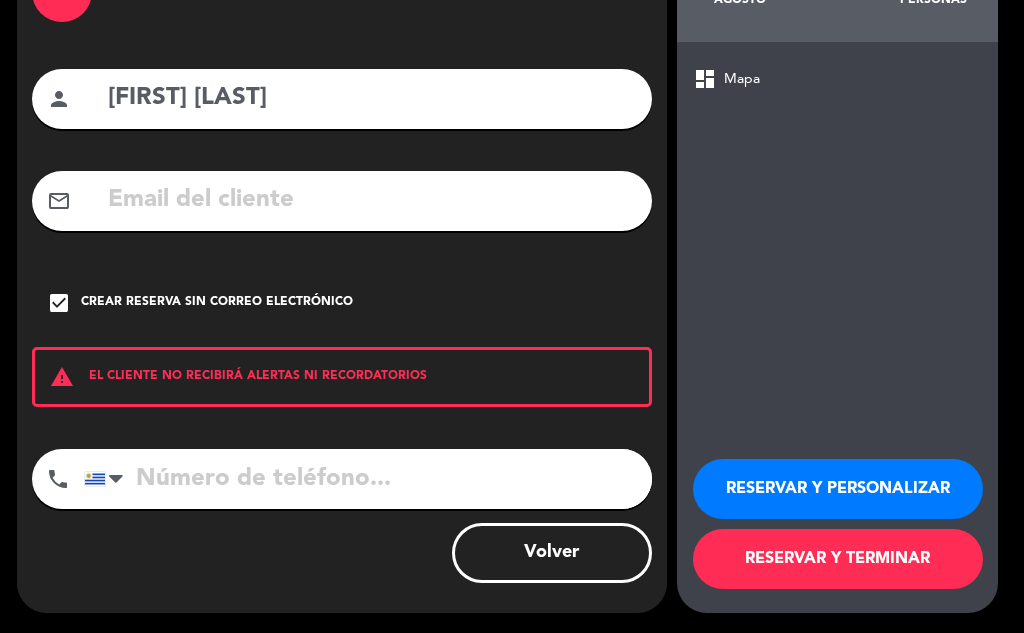 click on "RESERVAR Y TERMINAR" at bounding box center [838, 559] 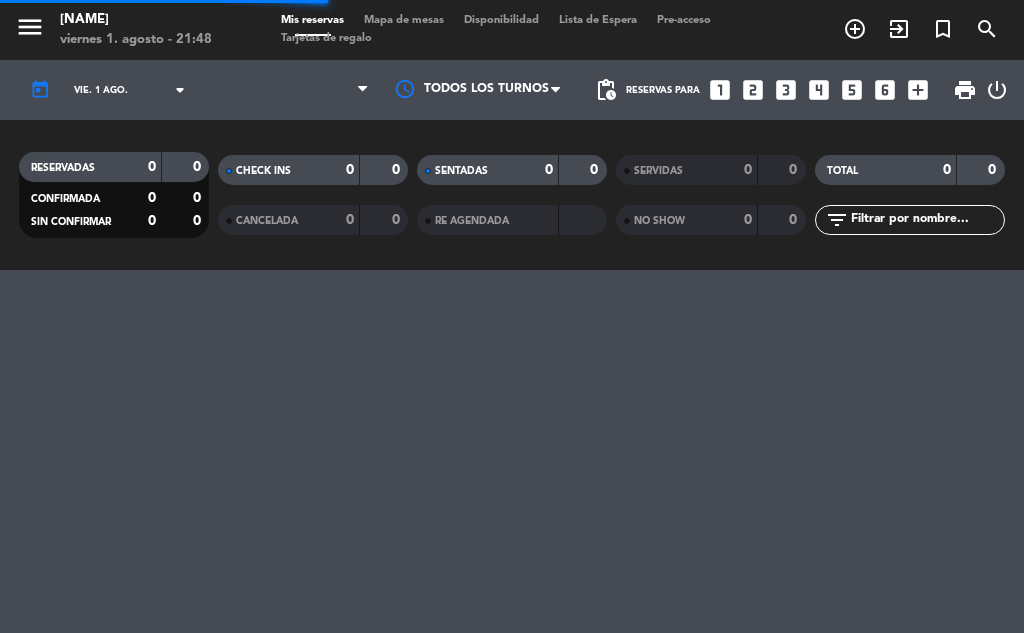 scroll, scrollTop: 0, scrollLeft: 0, axis: both 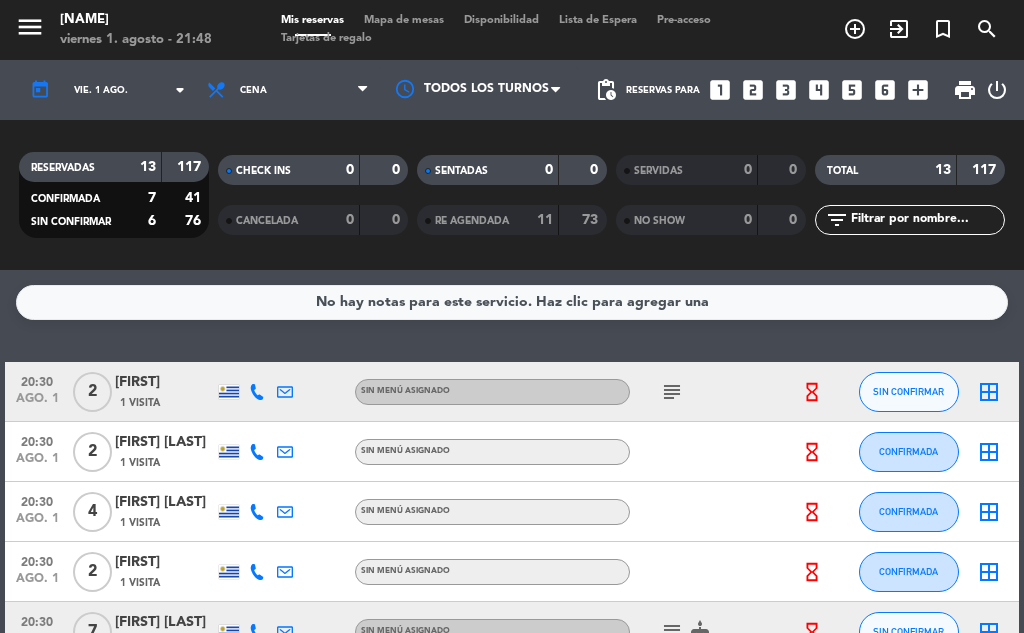 click on "[DATE]" 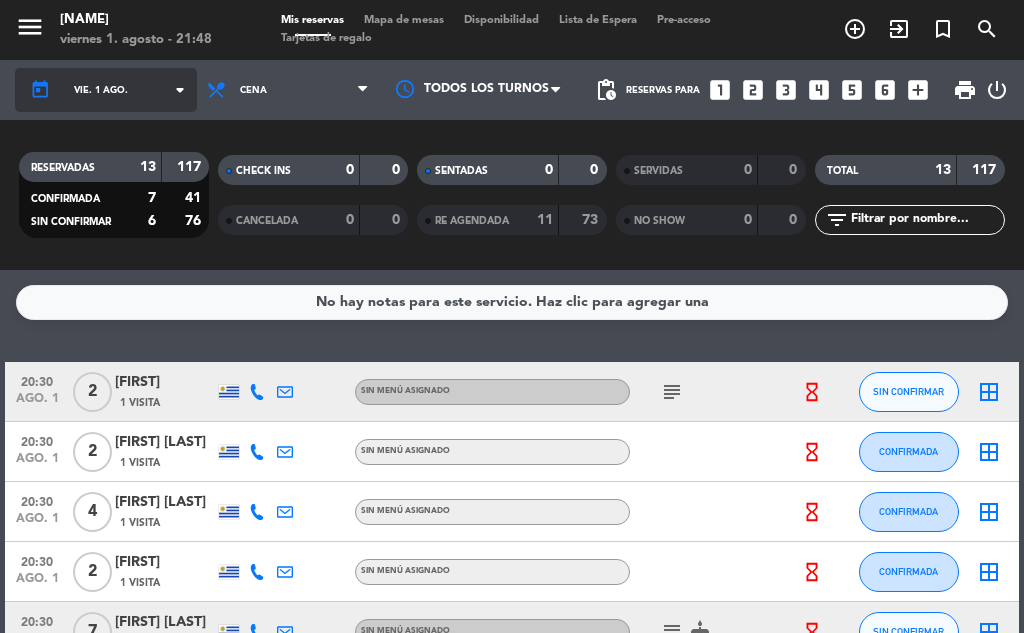 click on "vie. 1 ago." 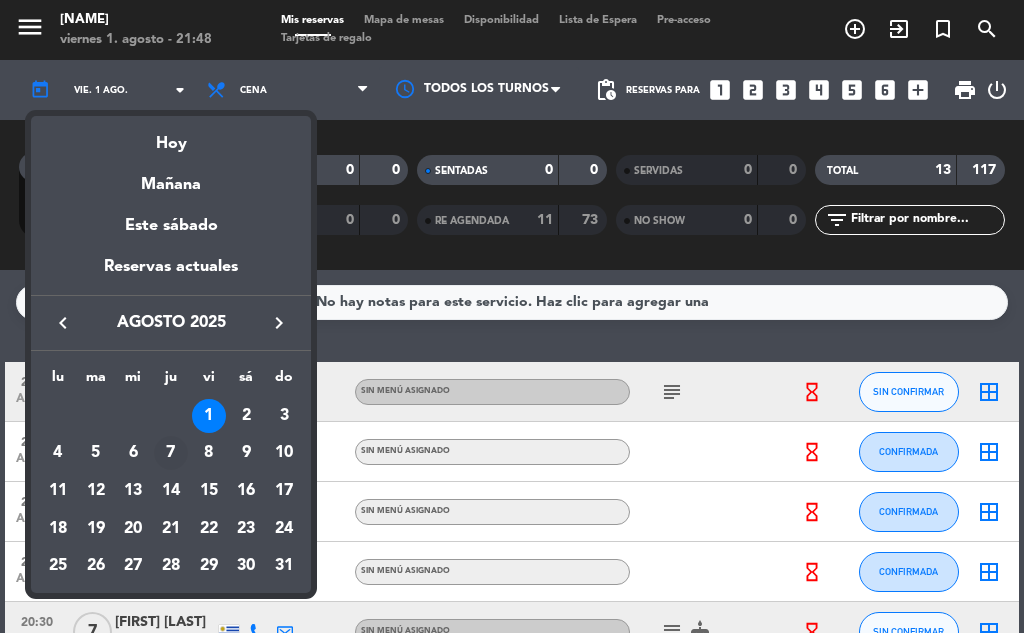 click on "7" at bounding box center [171, 453] 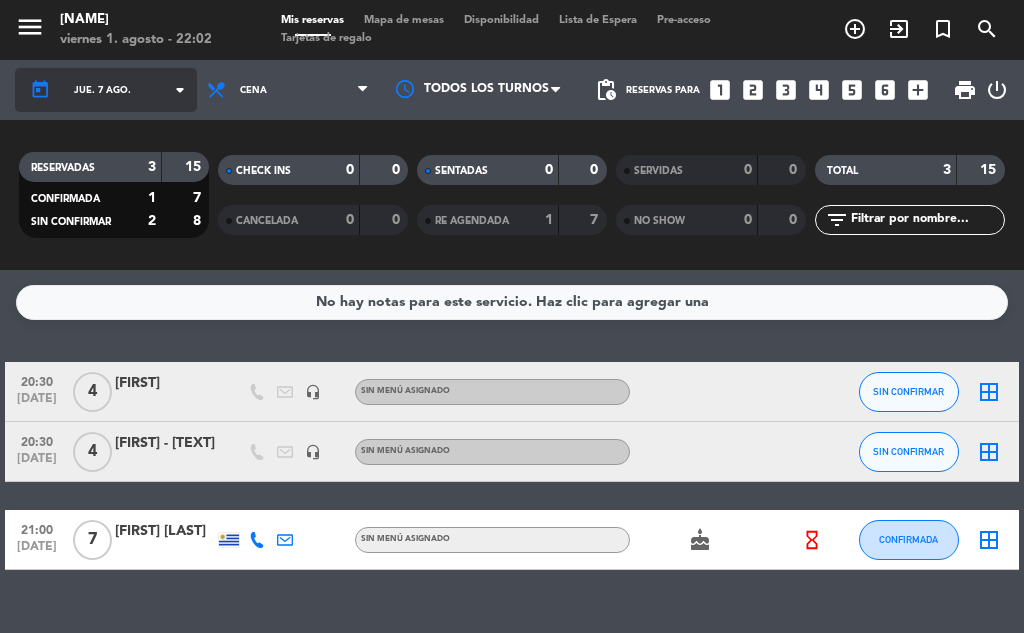 click on "jue. 7 ago." 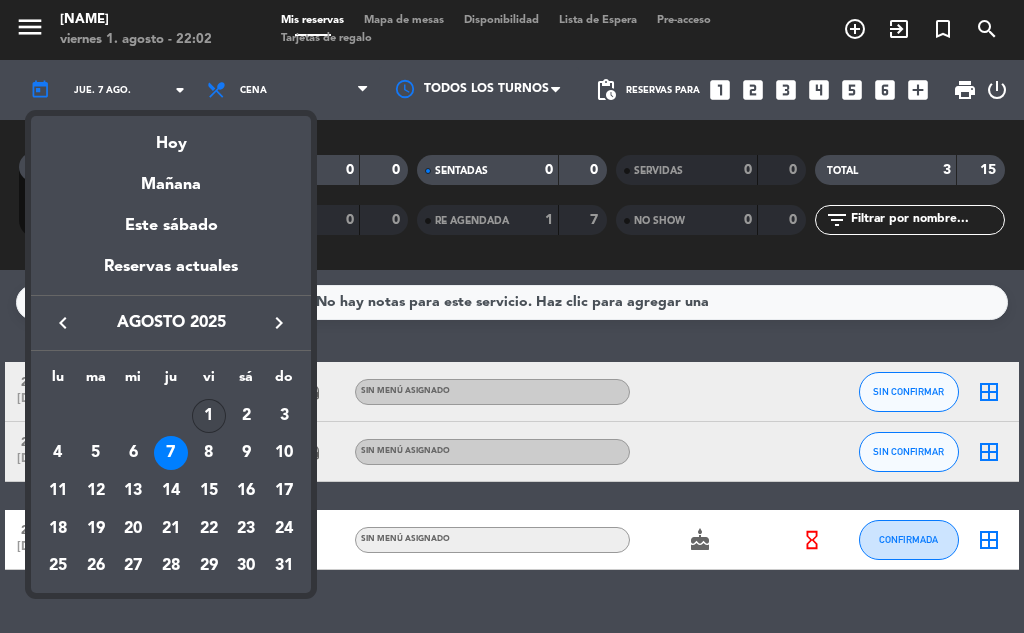 click on "1" at bounding box center [209, 416] 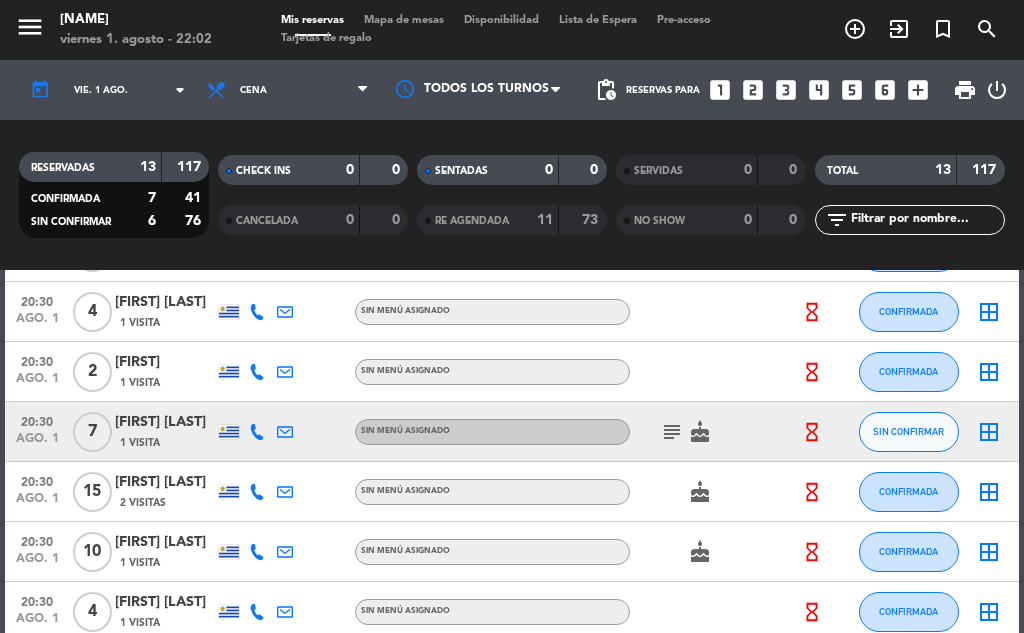 scroll, scrollTop: 0, scrollLeft: 0, axis: both 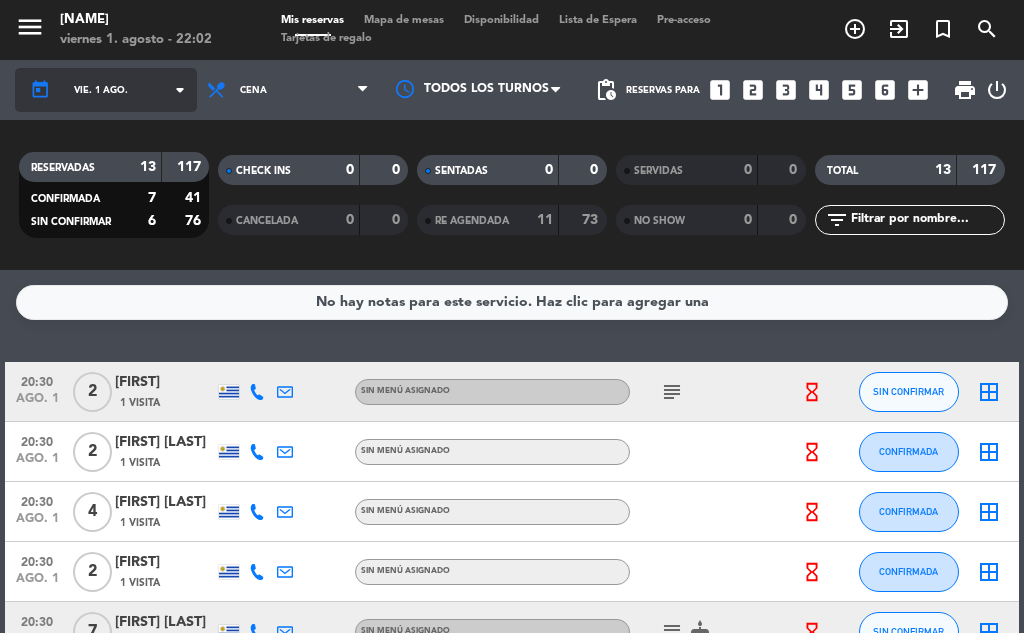 click on "vie. 1 ago." 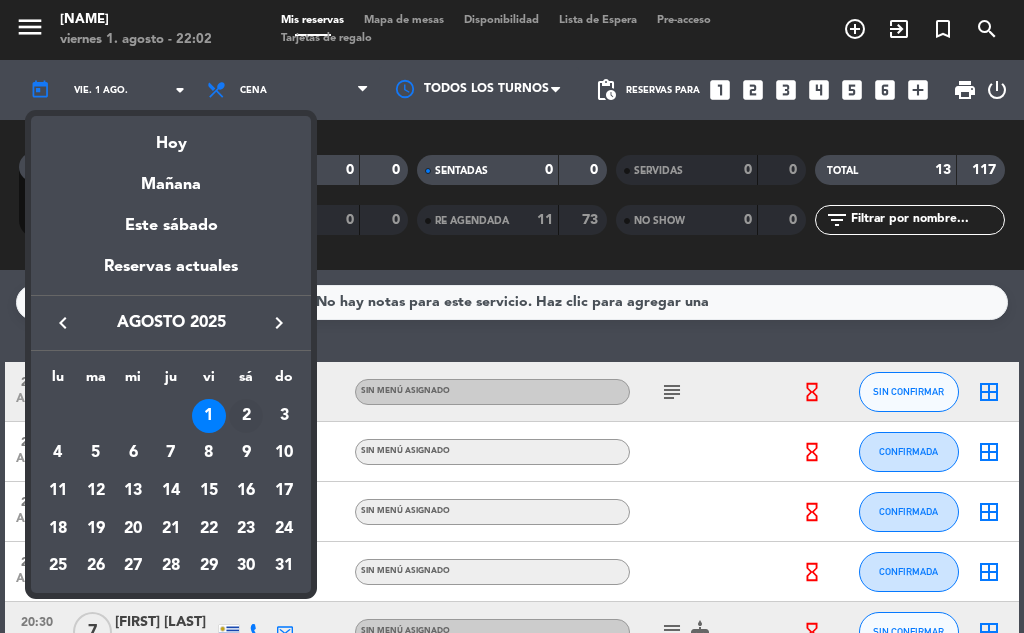 click on "2" at bounding box center [246, 416] 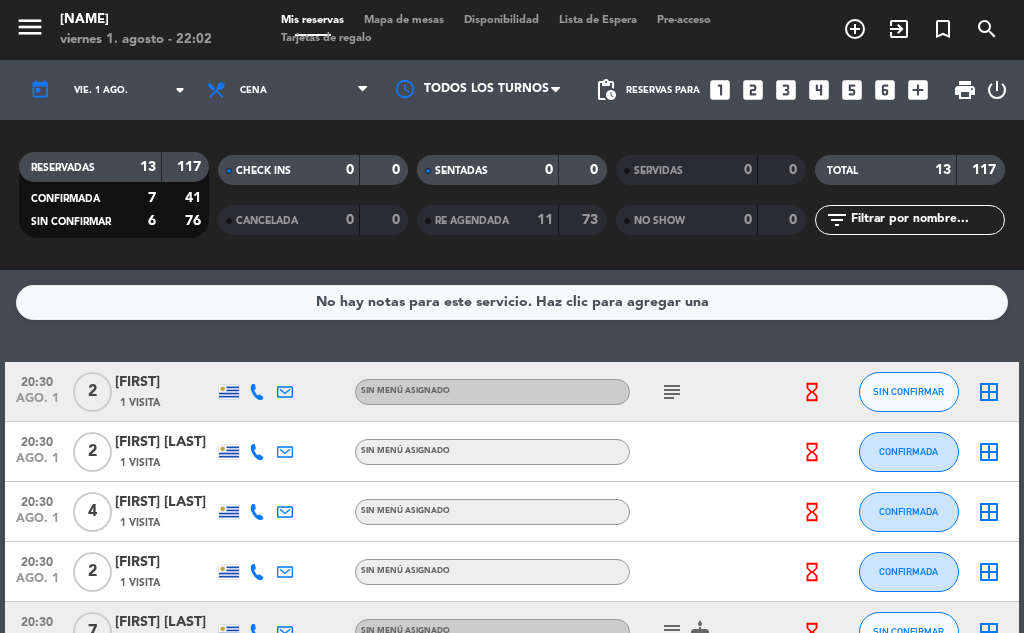 type on "sáb. 2 ago." 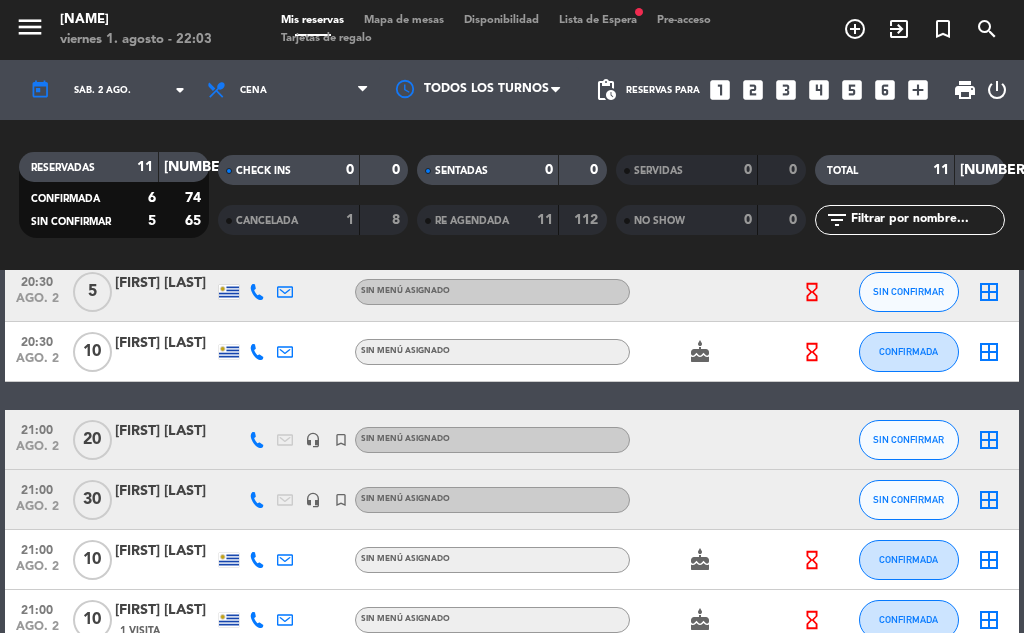 scroll, scrollTop: 300, scrollLeft: 0, axis: vertical 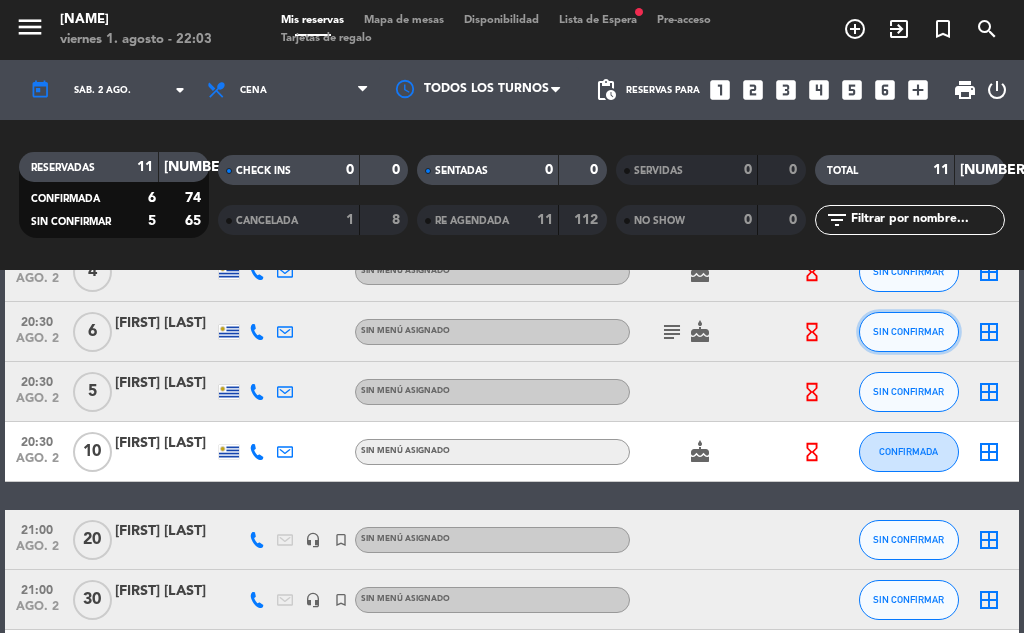 click on "SIN CONFIRMAR" 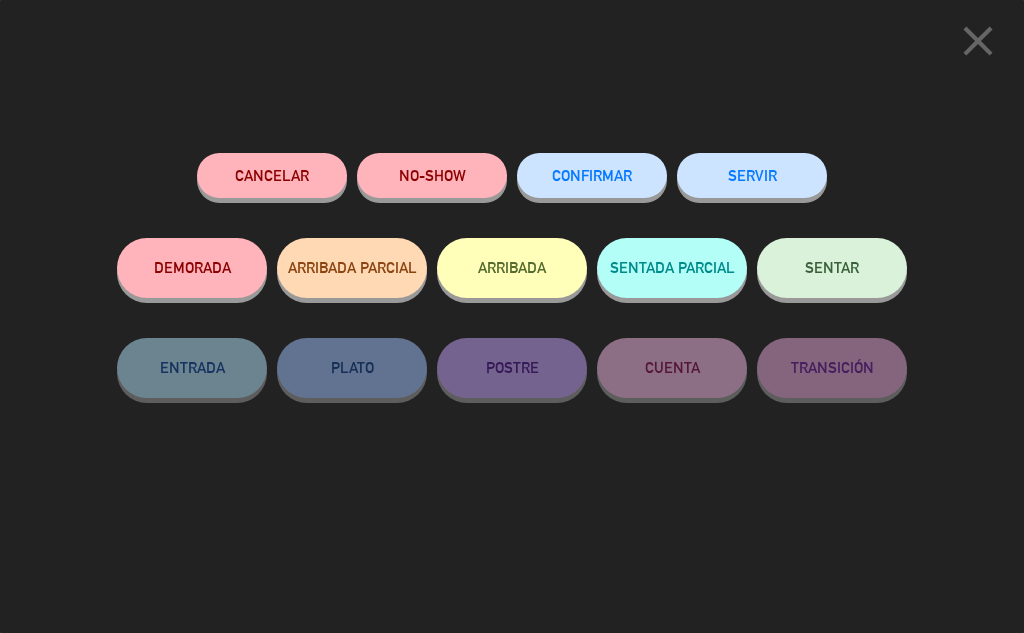 click on "Cancelar   NO-SHOW   CONFIRMAR   SERVIR   DEMORADA   ARRIBADA PARCIAL   ARRIBADA   SENTADA PARCIAL   SENTAR   ENTRADA   PLATO   POSTRE   CUENTA   TRANSICIÓN" 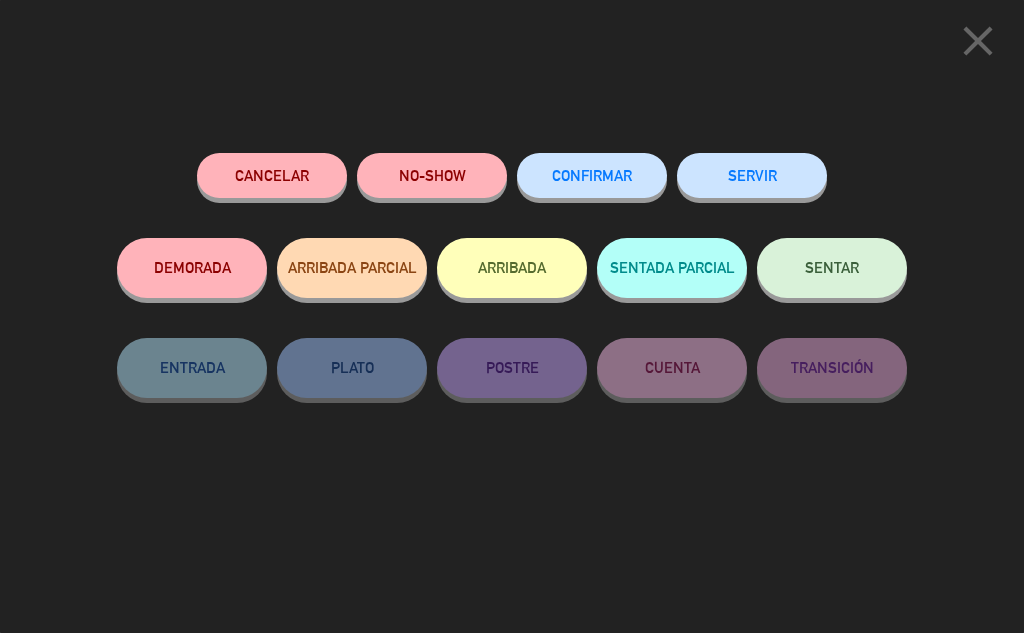 click on "Cancelar" 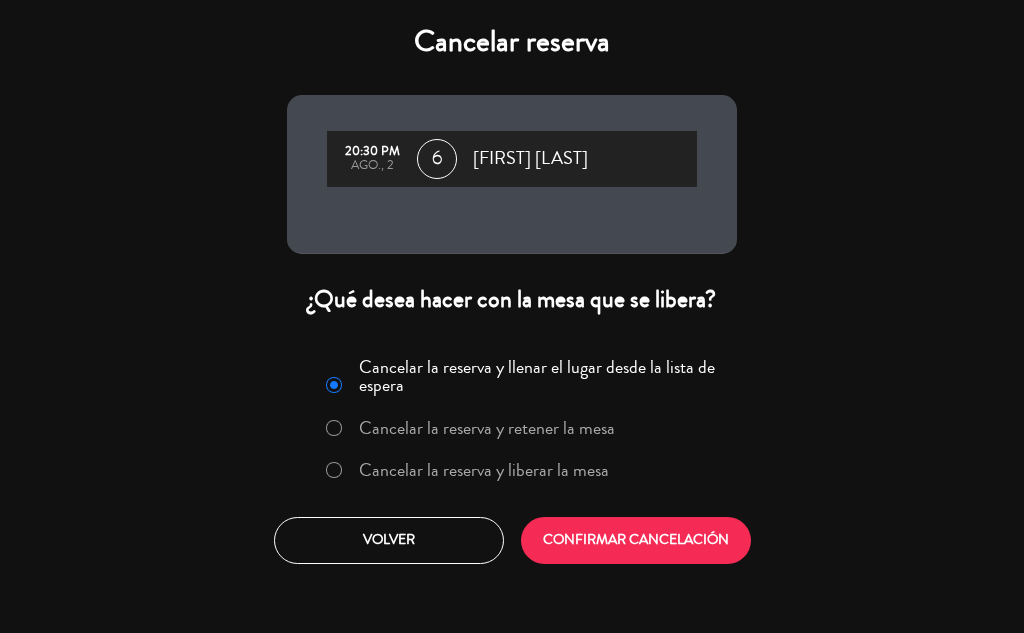 drag, startPoint x: 520, startPoint y: 476, endPoint x: 529, endPoint y: 481, distance: 10.29563 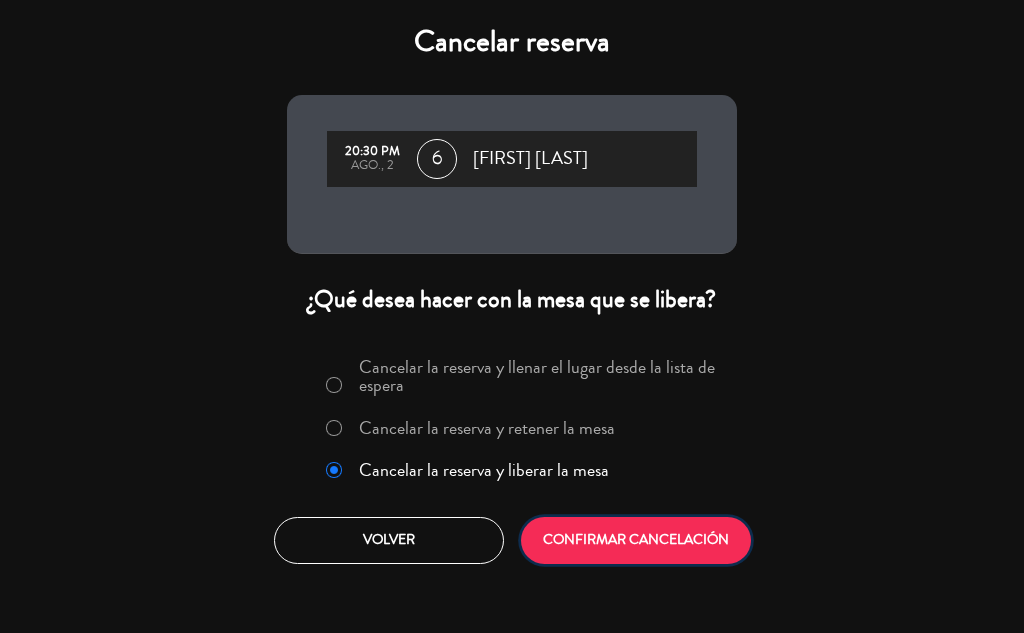 click on "CONFIRMAR CANCELACIÓN" 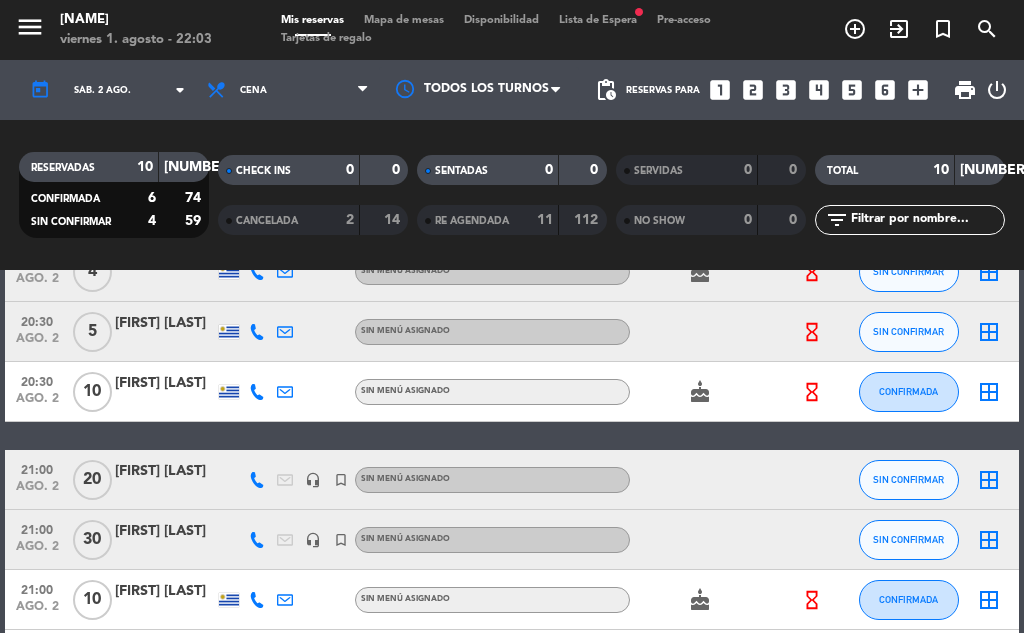click at bounding box center (598, 20) 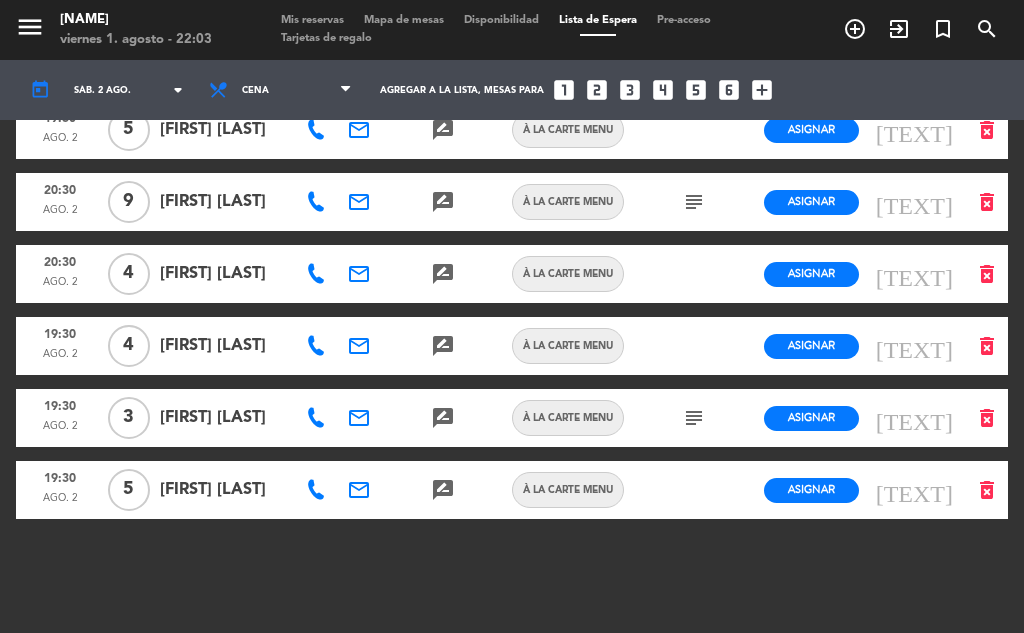 scroll, scrollTop: 0, scrollLeft: 0, axis: both 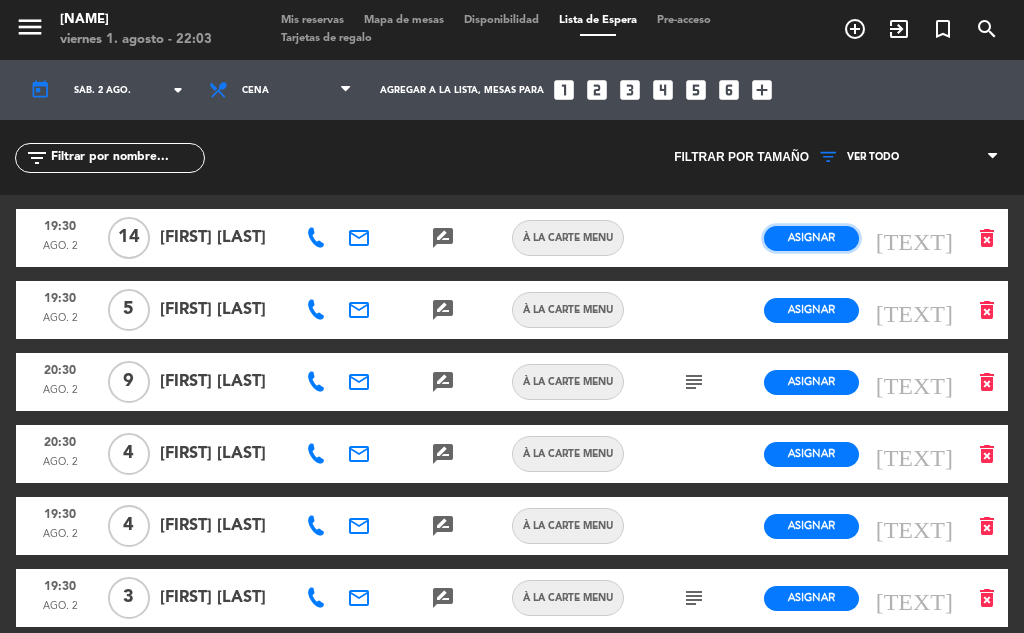 click on "Asignar" 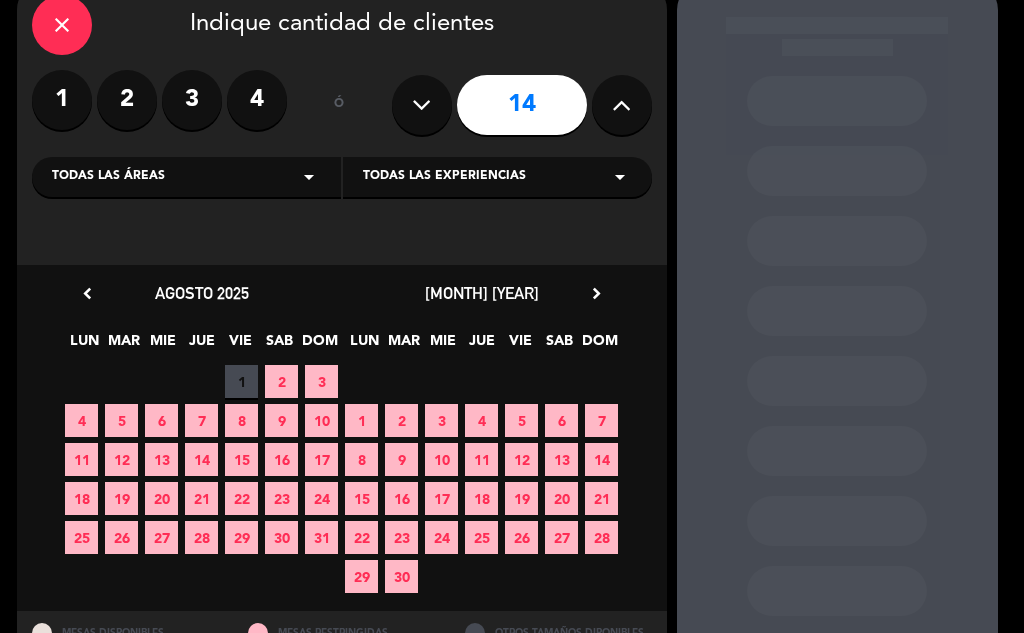 drag, startPoint x: 278, startPoint y: 379, endPoint x: 624, endPoint y: 477, distance: 359.6109 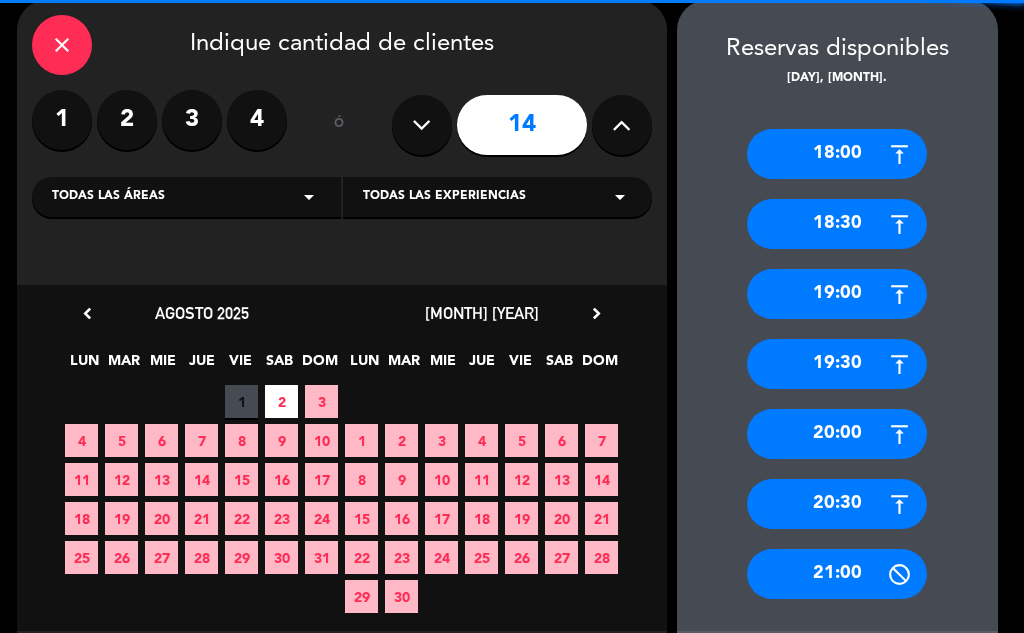 click on "20:30" at bounding box center (837, 504) 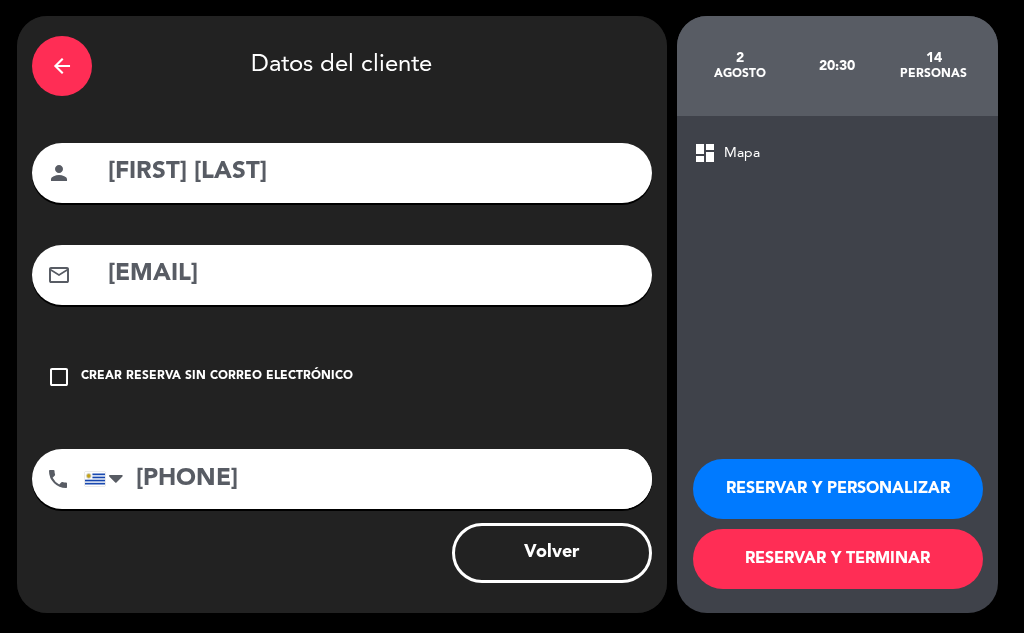 click on "RESERVAR Y TERMINAR" at bounding box center (838, 559) 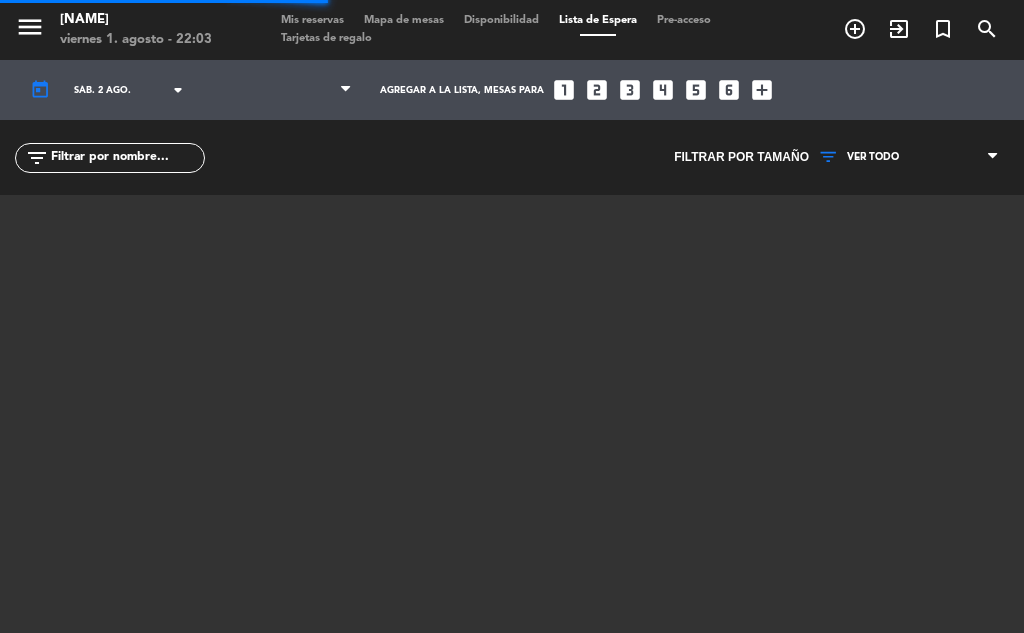 scroll, scrollTop: 0, scrollLeft: 0, axis: both 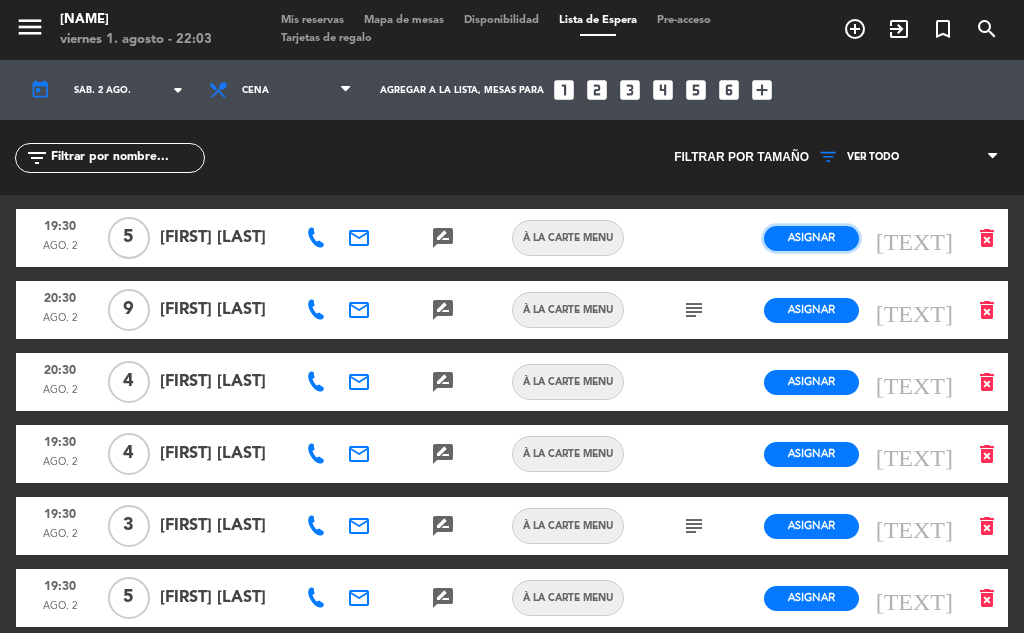 click on "Asignar" 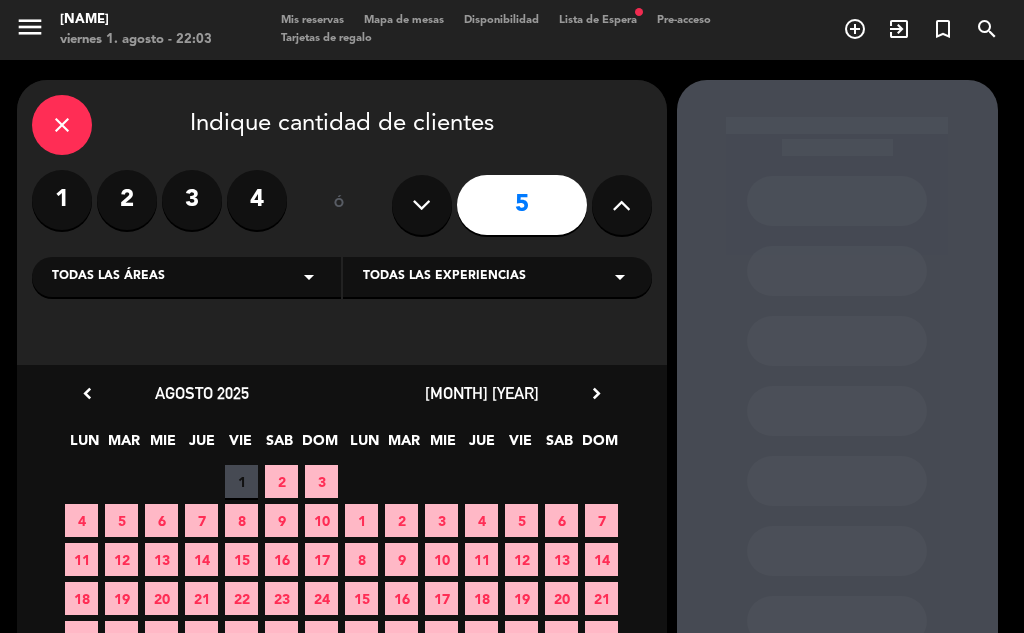 click on "2" at bounding box center (281, 481) 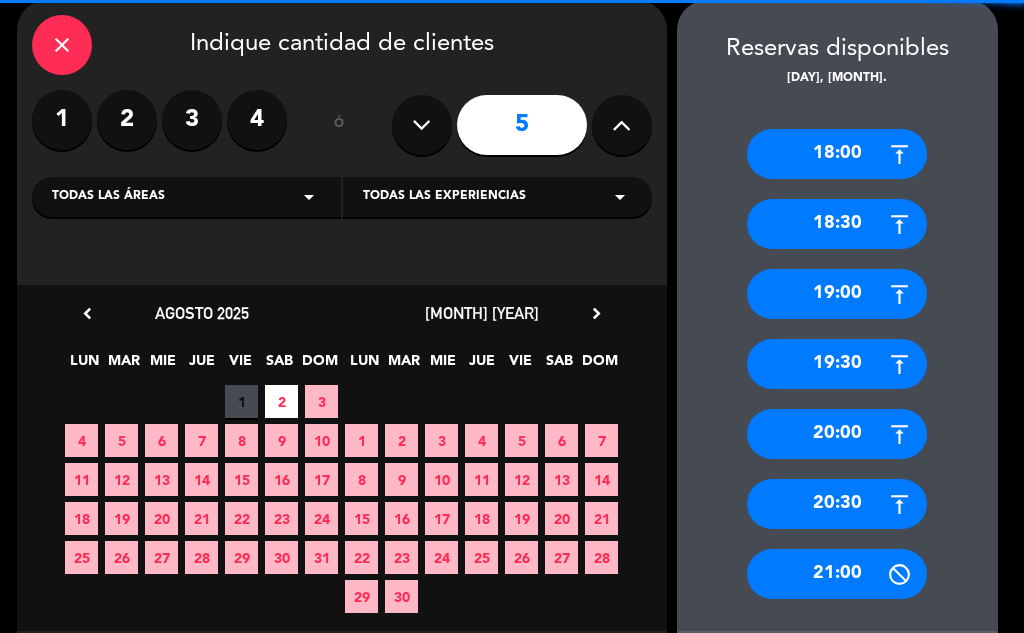 click on "20:30" at bounding box center [837, 504] 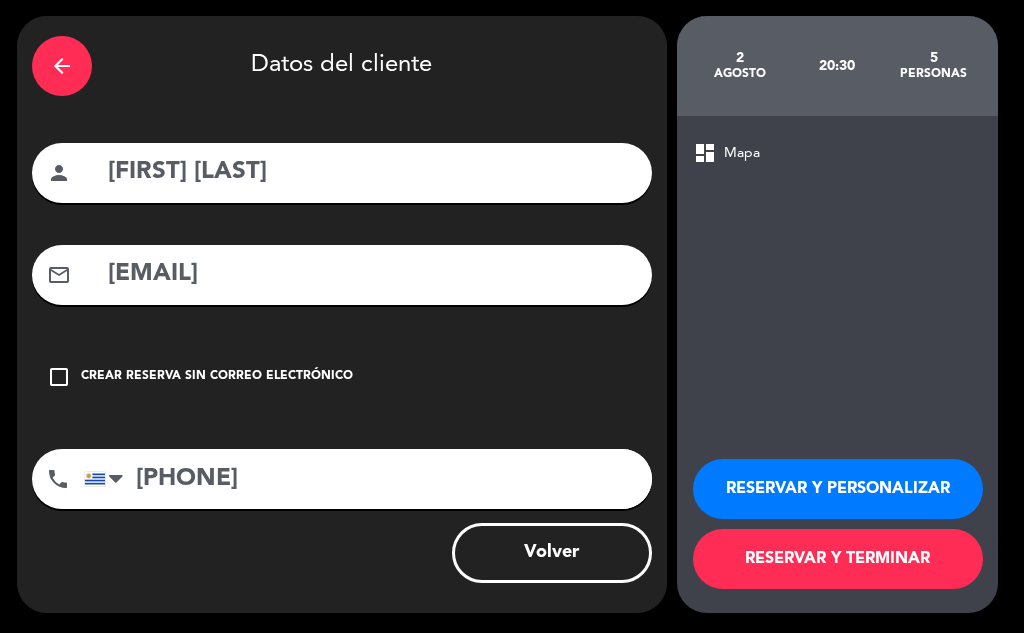 scroll, scrollTop: 64, scrollLeft: 0, axis: vertical 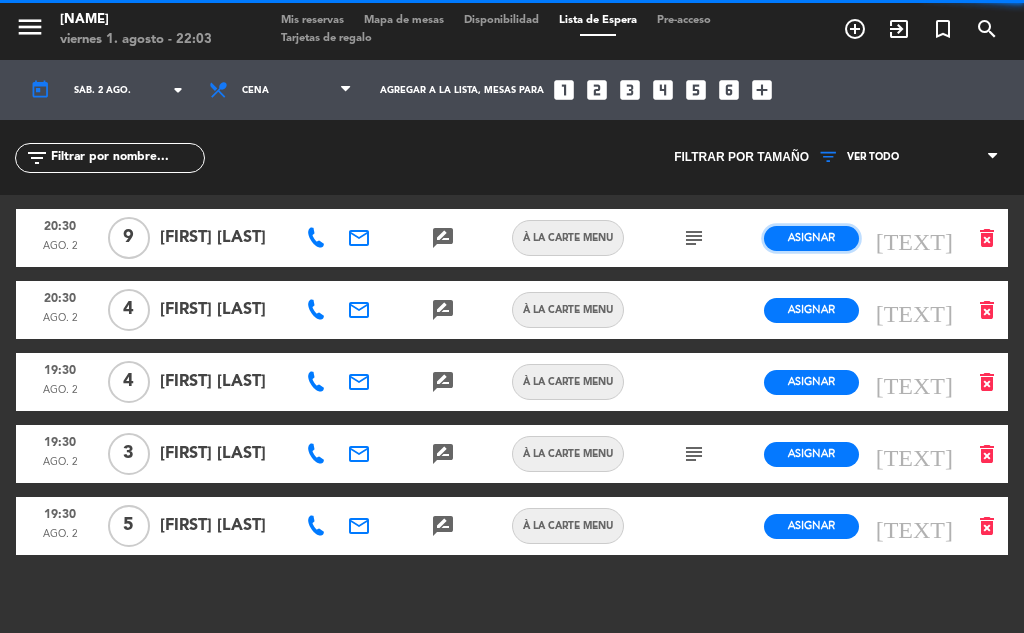 click on "Asignar" 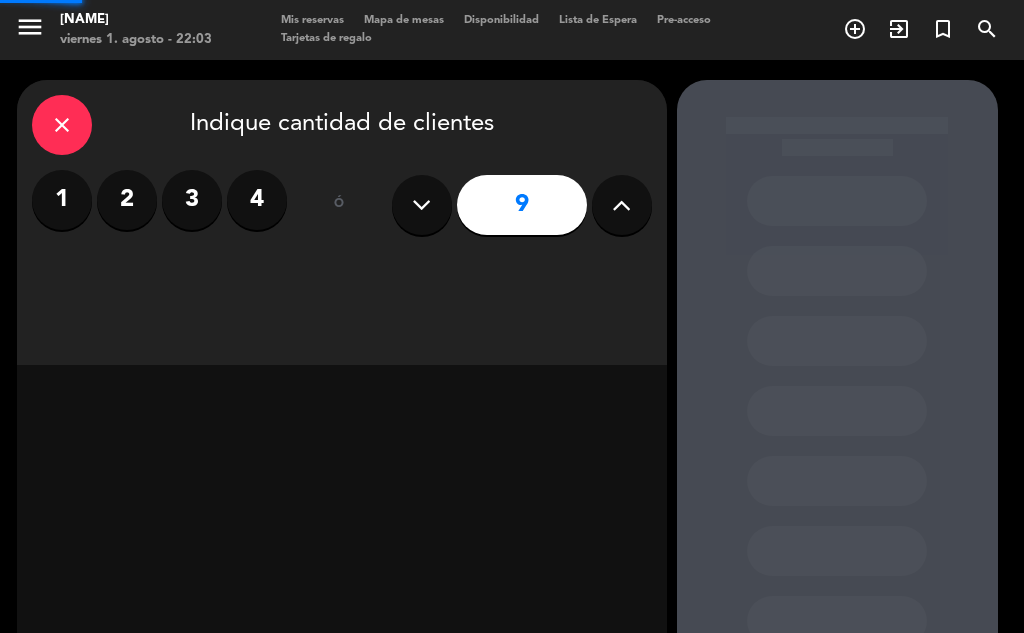 type on "[PHONE]" 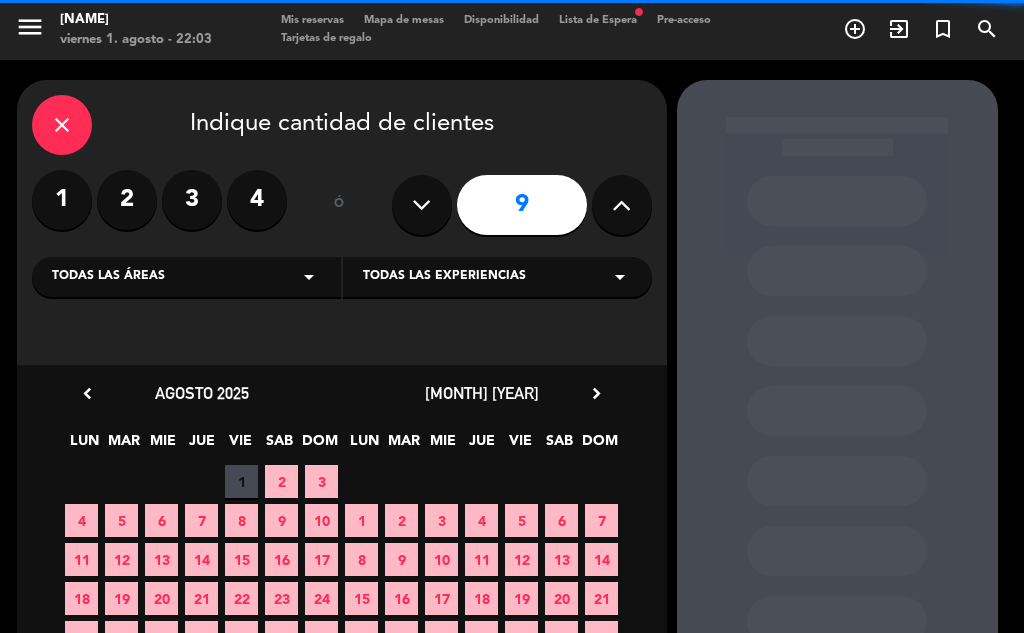 click on "2" at bounding box center [281, 481] 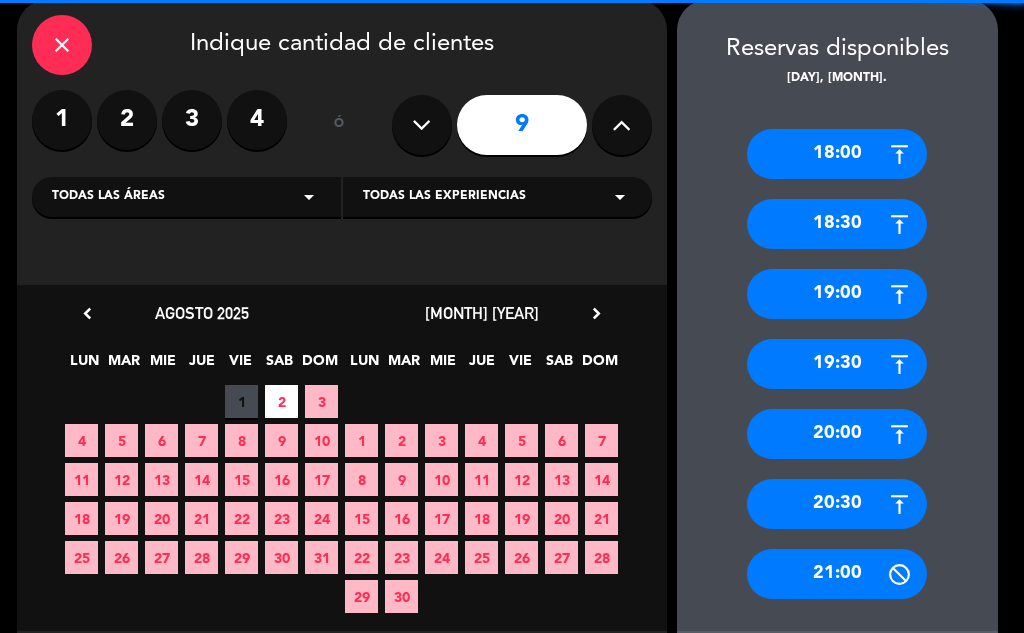 click on "20:30" at bounding box center [837, 504] 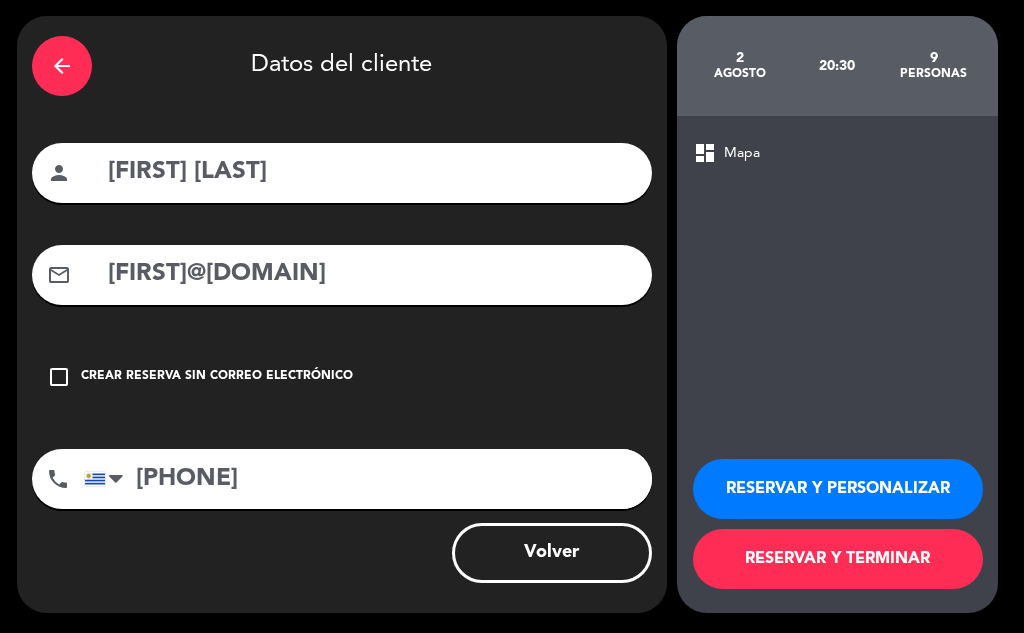scroll, scrollTop: 64, scrollLeft: 0, axis: vertical 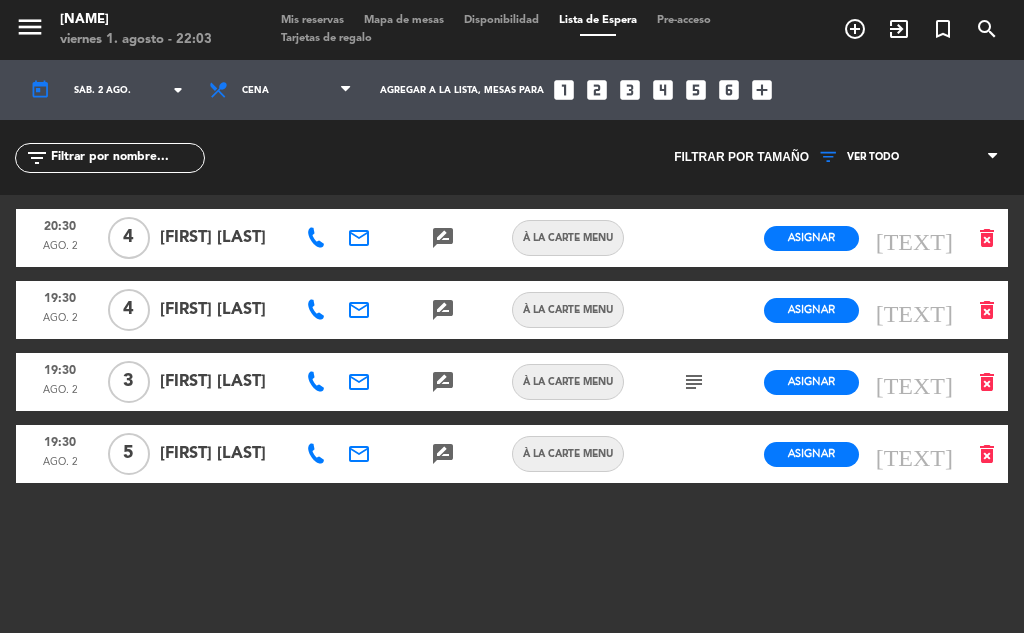 click 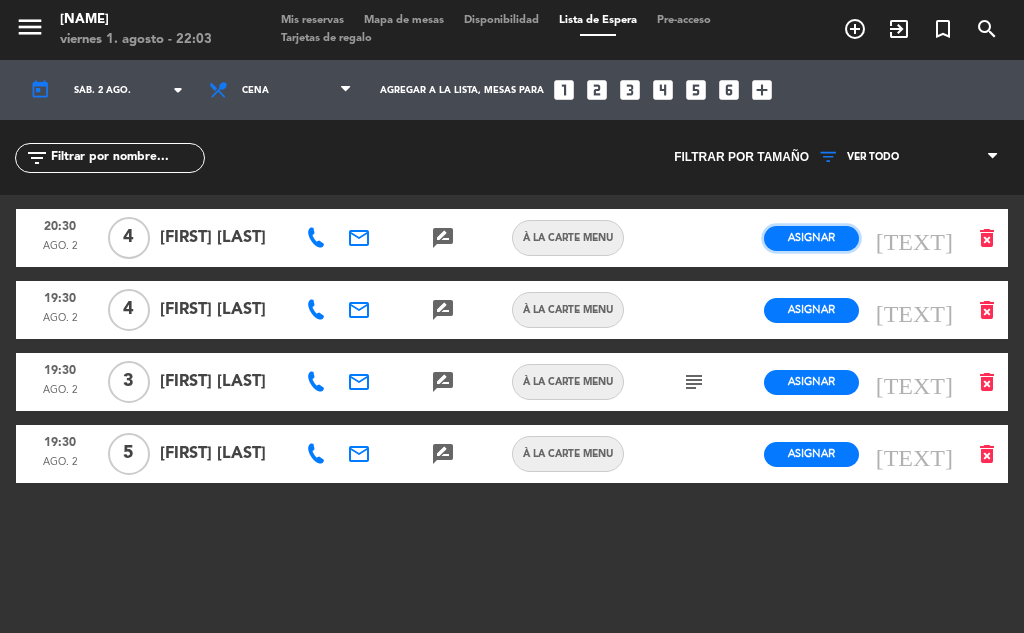 click on "Asignar" 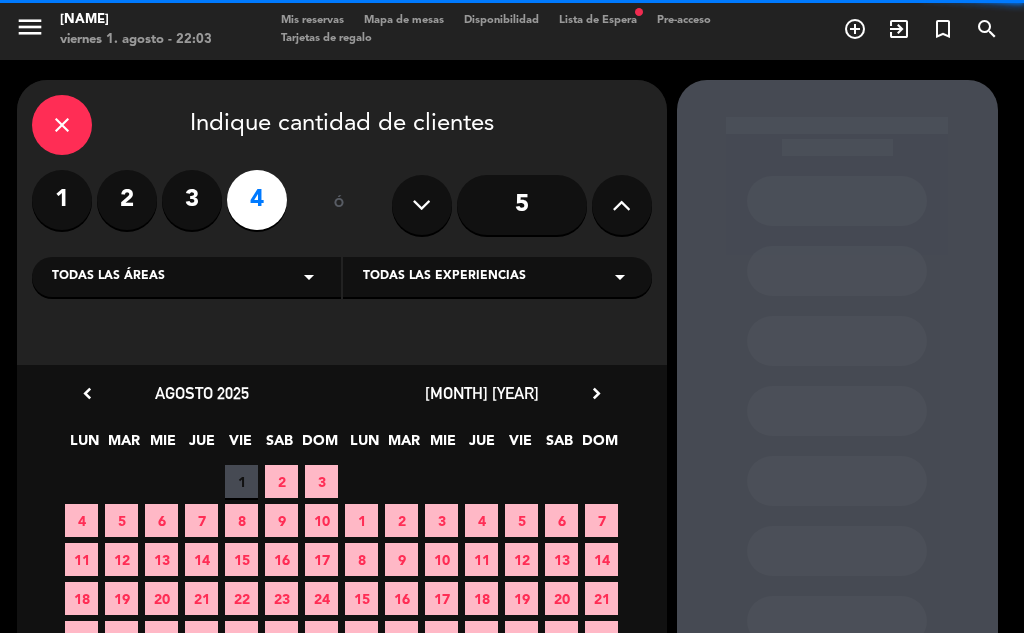 click on "2" at bounding box center (281, 481) 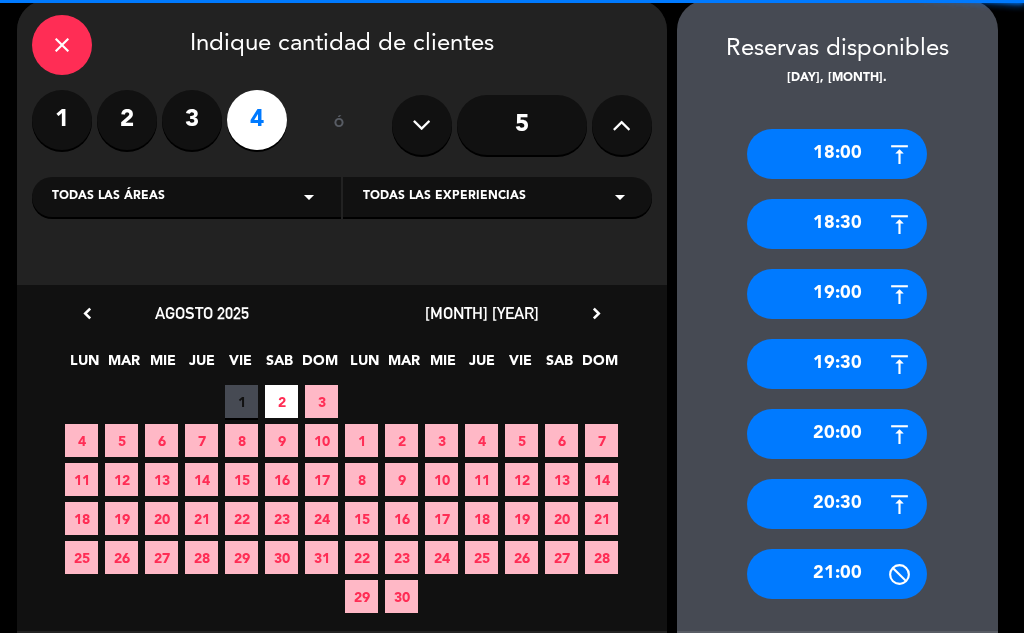 click on "20:30" at bounding box center (837, 504) 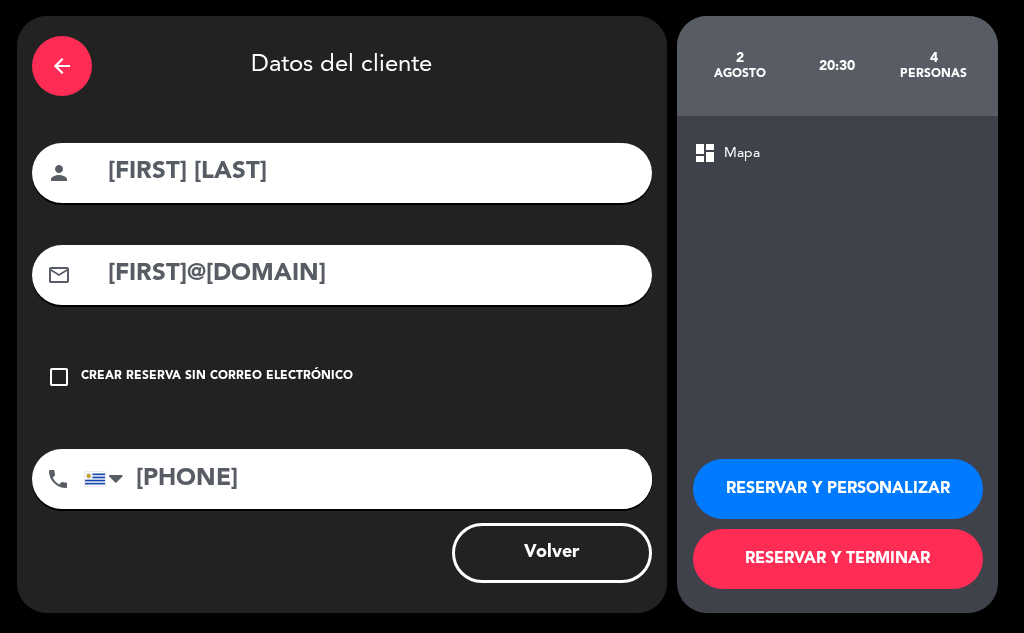 scroll, scrollTop: 64, scrollLeft: 0, axis: vertical 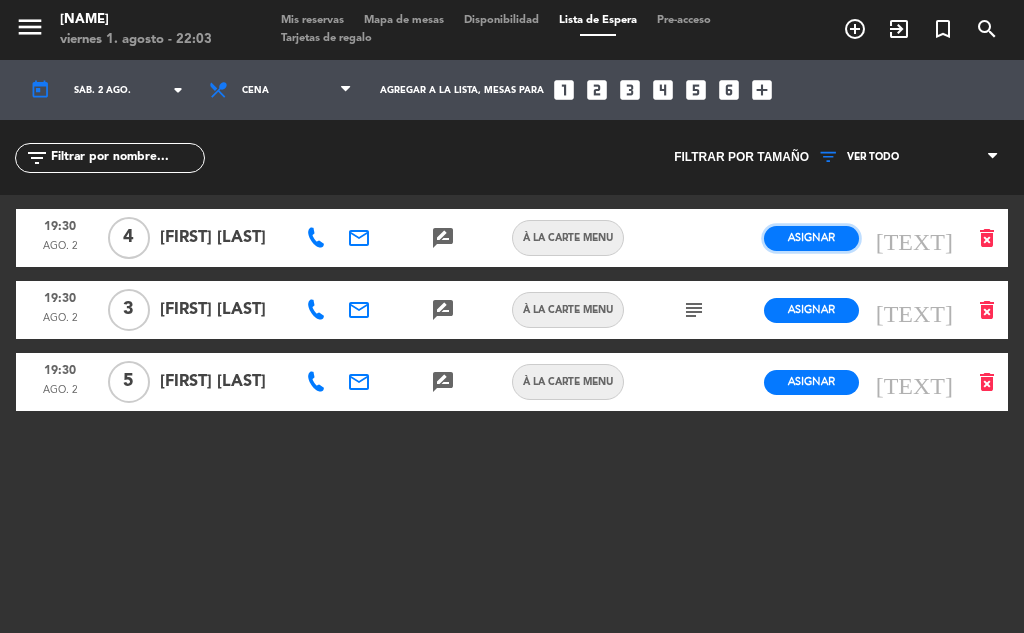 click on "Asignar" 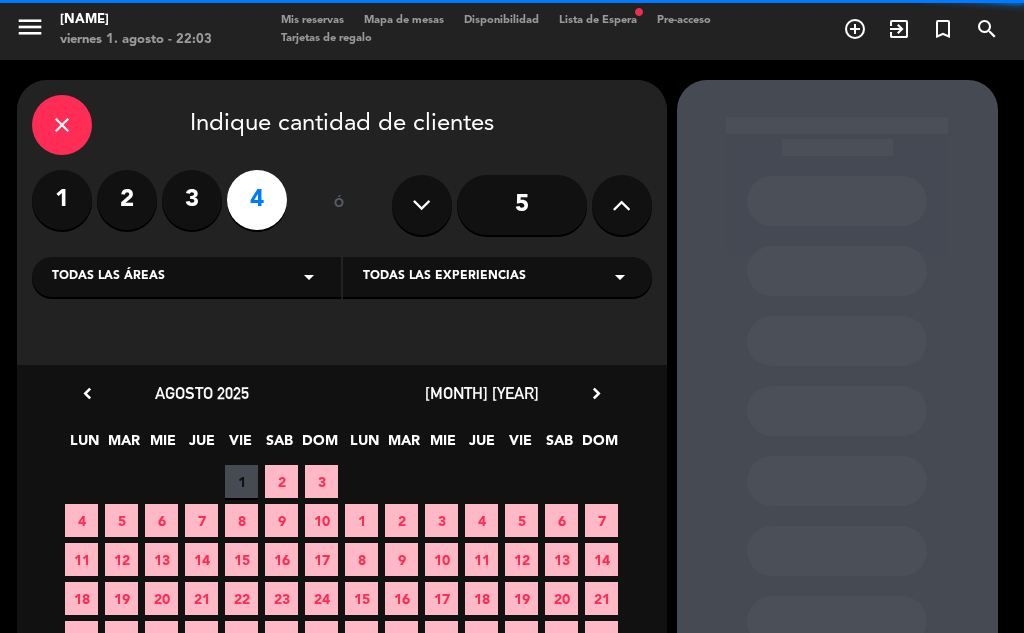 drag, startPoint x: 289, startPoint y: 468, endPoint x: 303, endPoint y: 467, distance: 14.035668 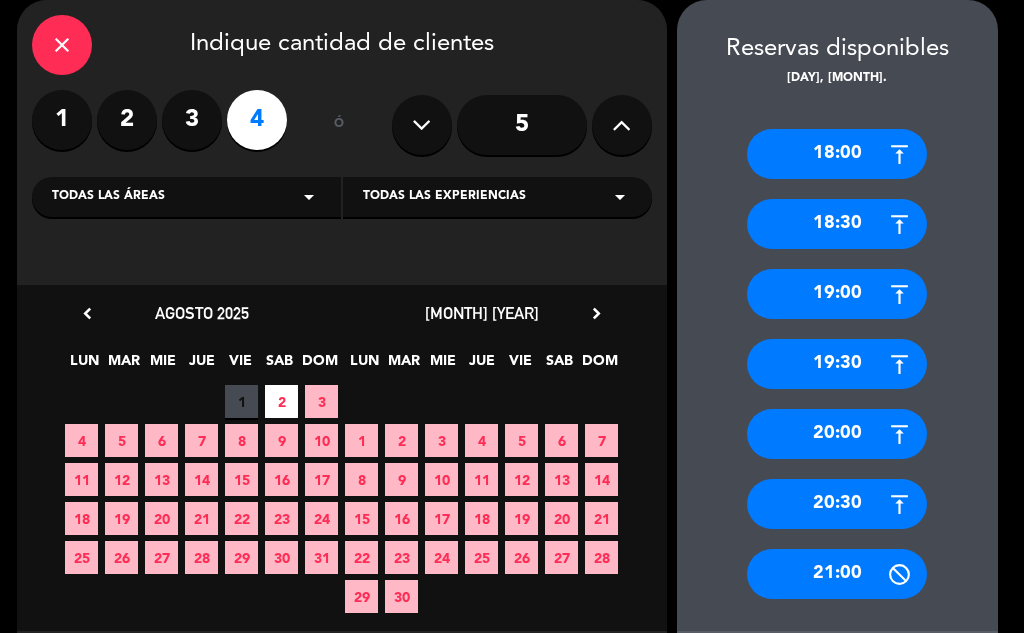 click on "20:30" at bounding box center [837, 504] 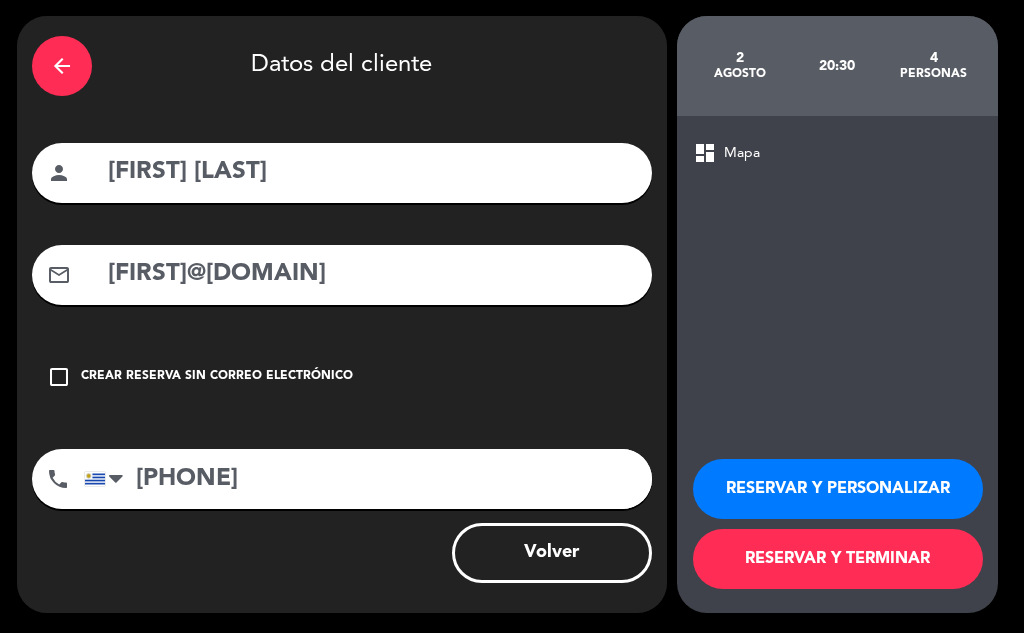 scroll, scrollTop: 64, scrollLeft: 0, axis: vertical 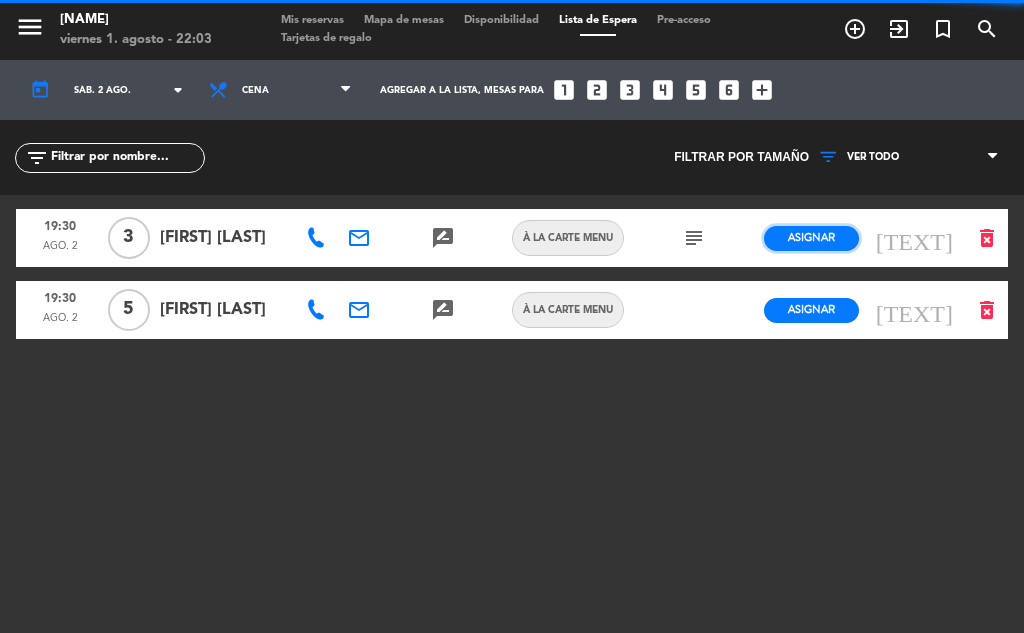 click on "Asignar" 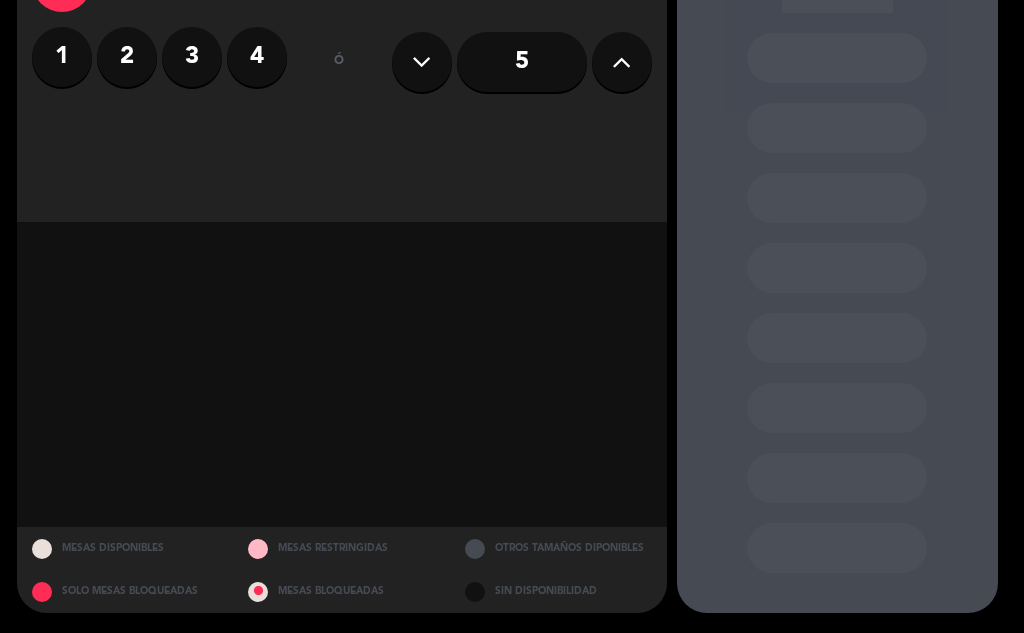scroll, scrollTop: 0, scrollLeft: 0, axis: both 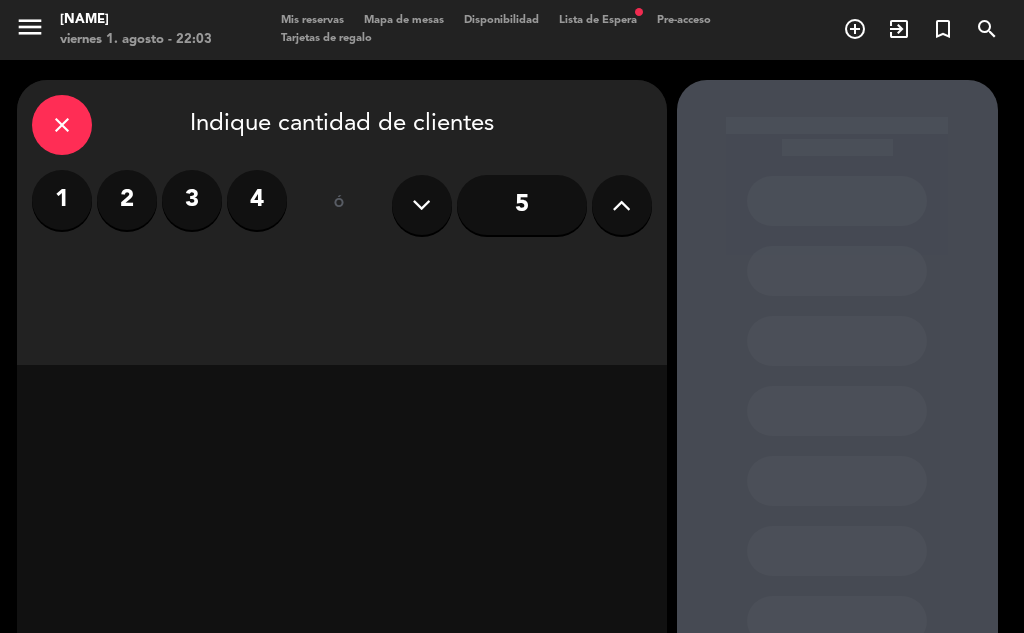 click on "close" at bounding box center [62, 125] 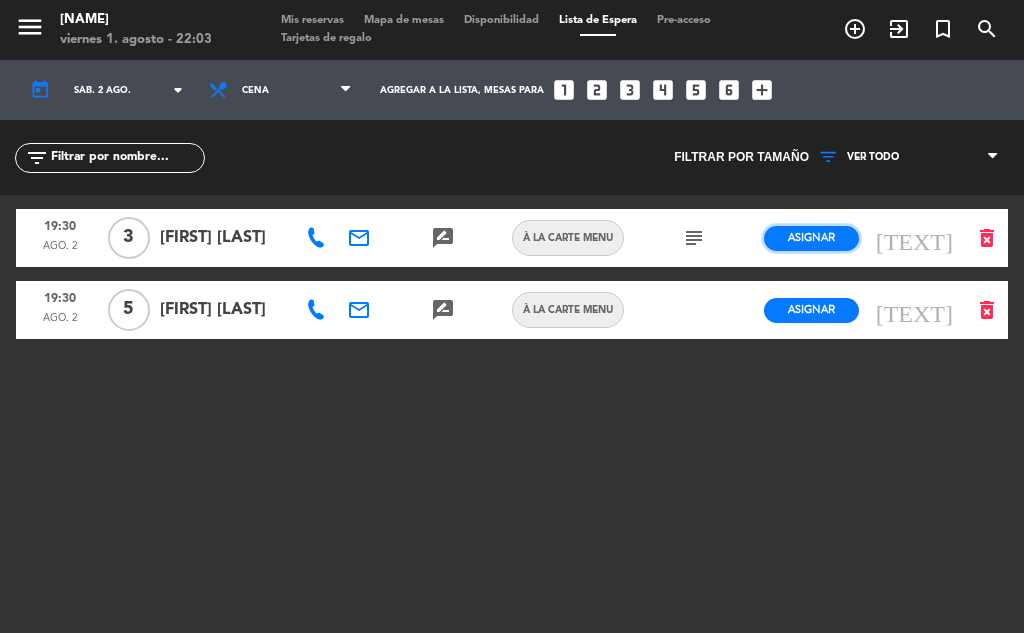 click on "Asignar" 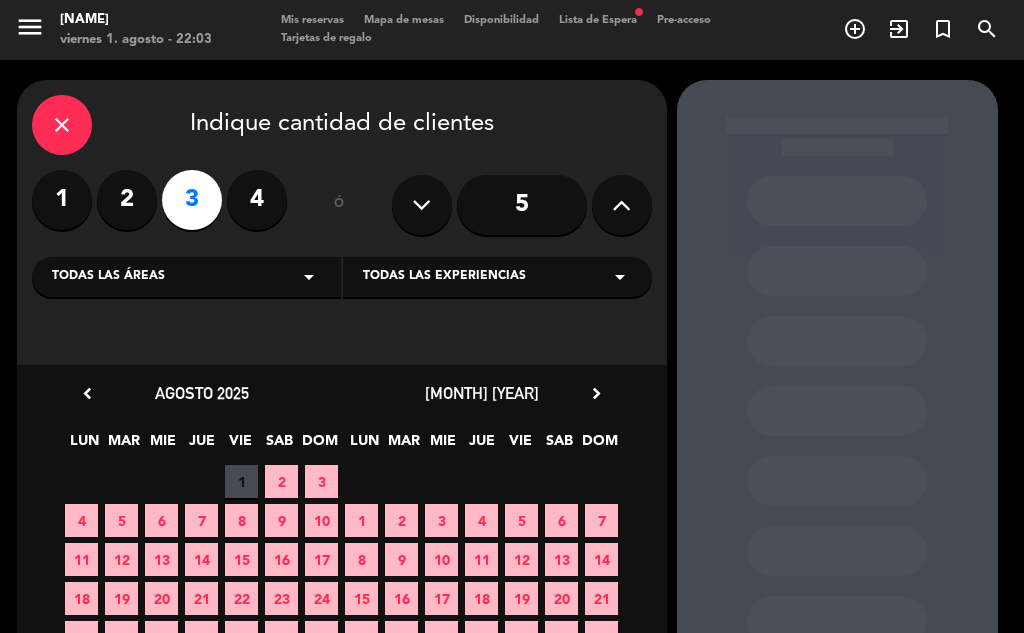 click on "2" at bounding box center (281, 481) 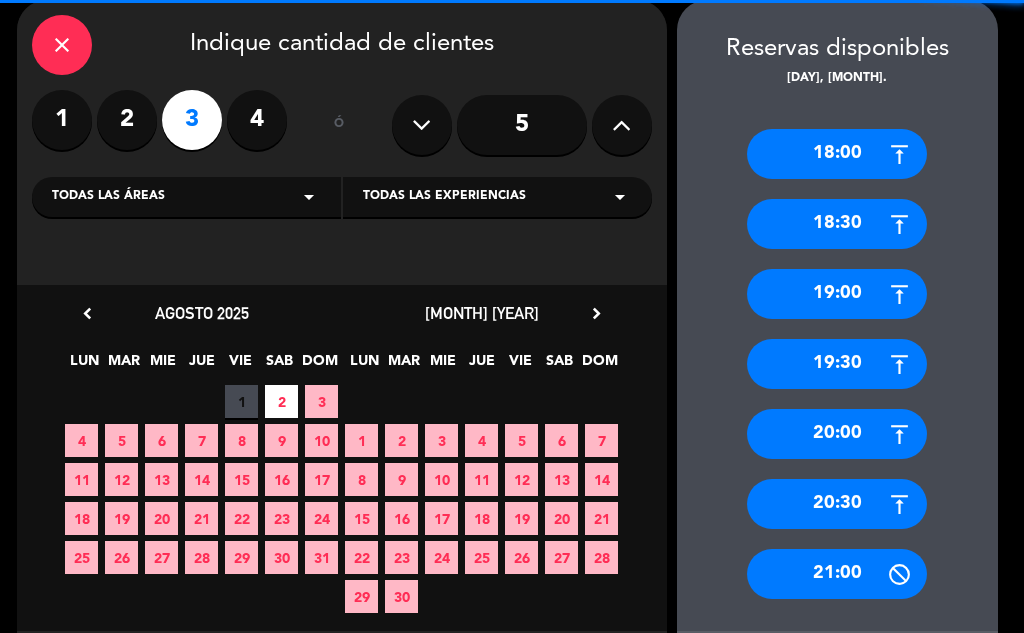 click on "20:30" at bounding box center (837, 504) 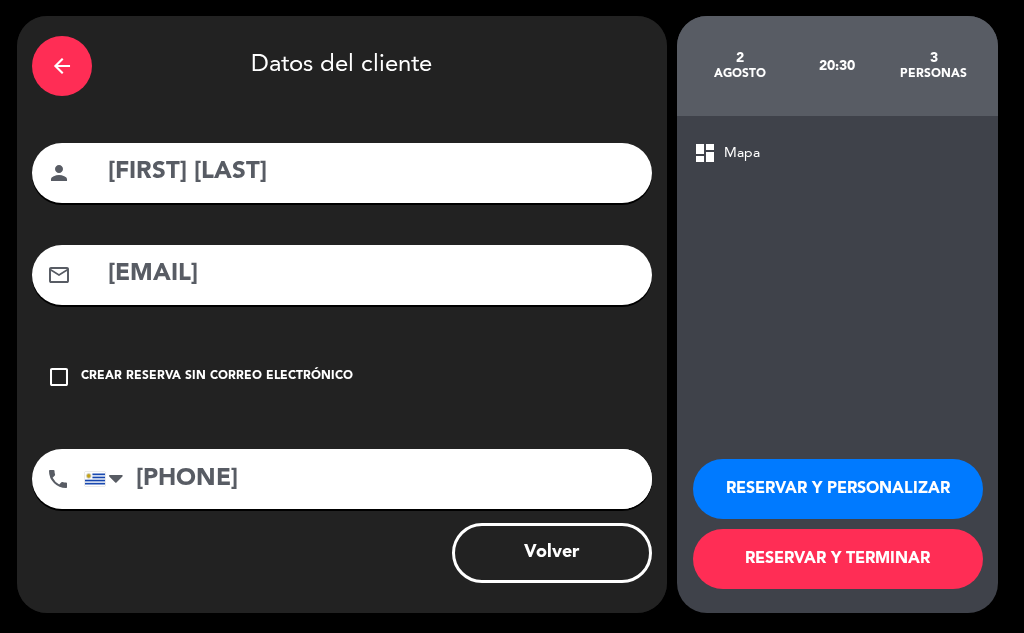 scroll, scrollTop: 64, scrollLeft: 0, axis: vertical 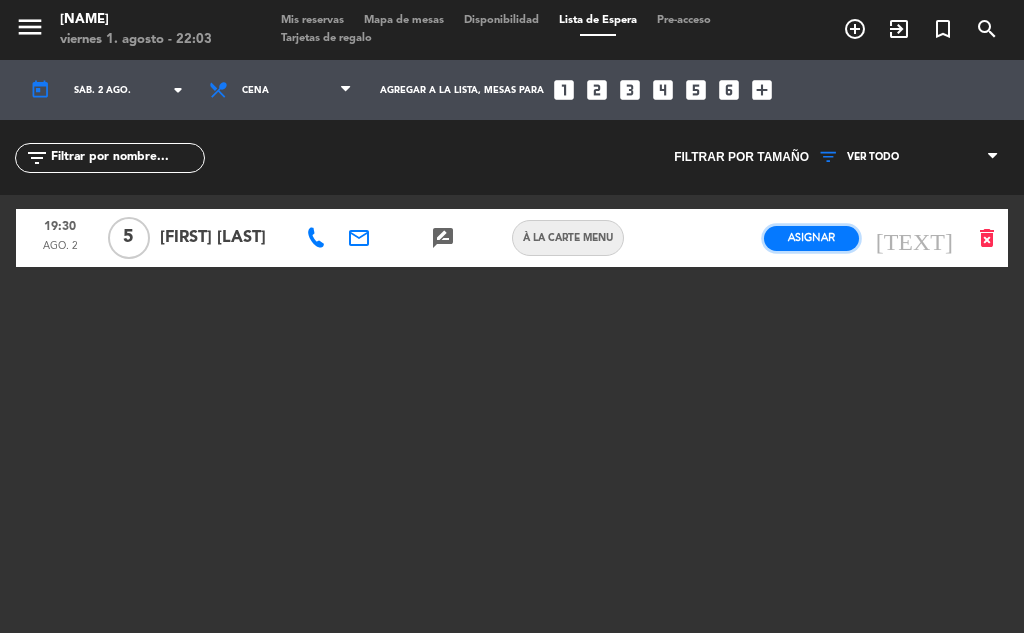 click on "Asignar" 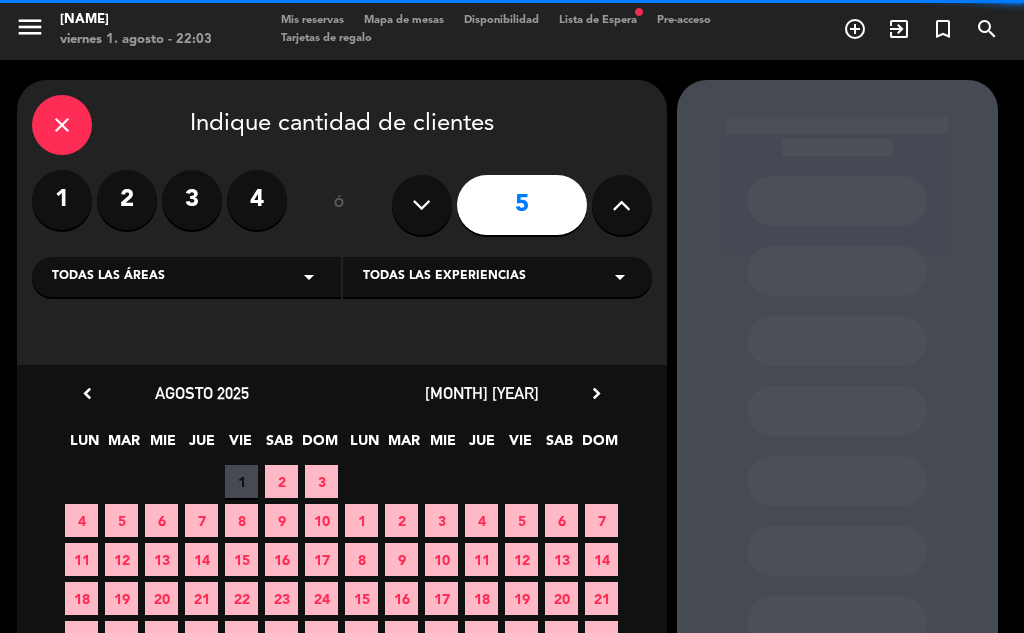 click on "2" at bounding box center (281, 481) 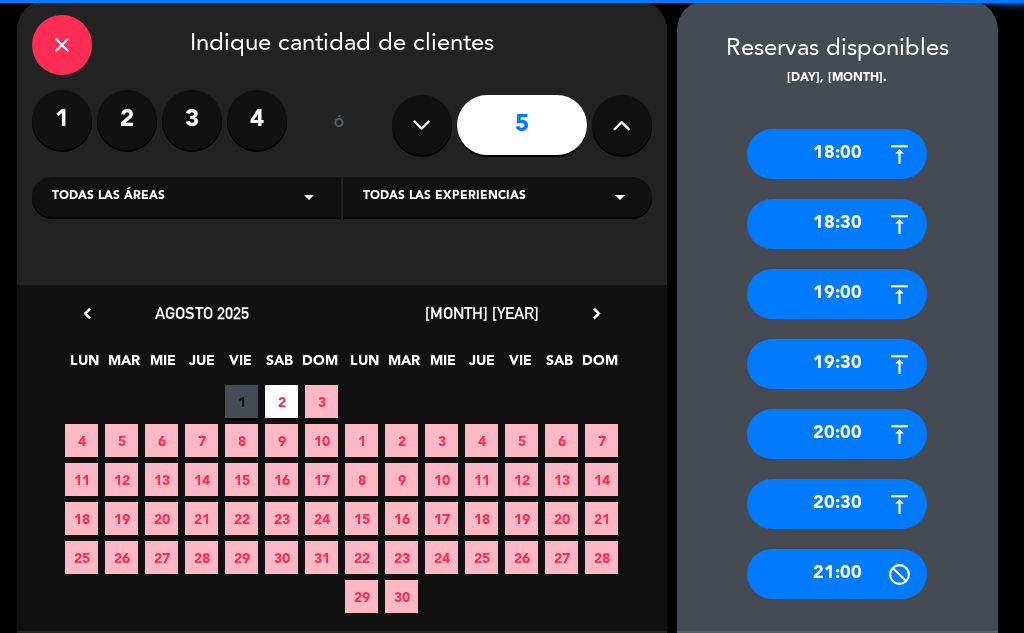 click on "20:30" at bounding box center [837, 504] 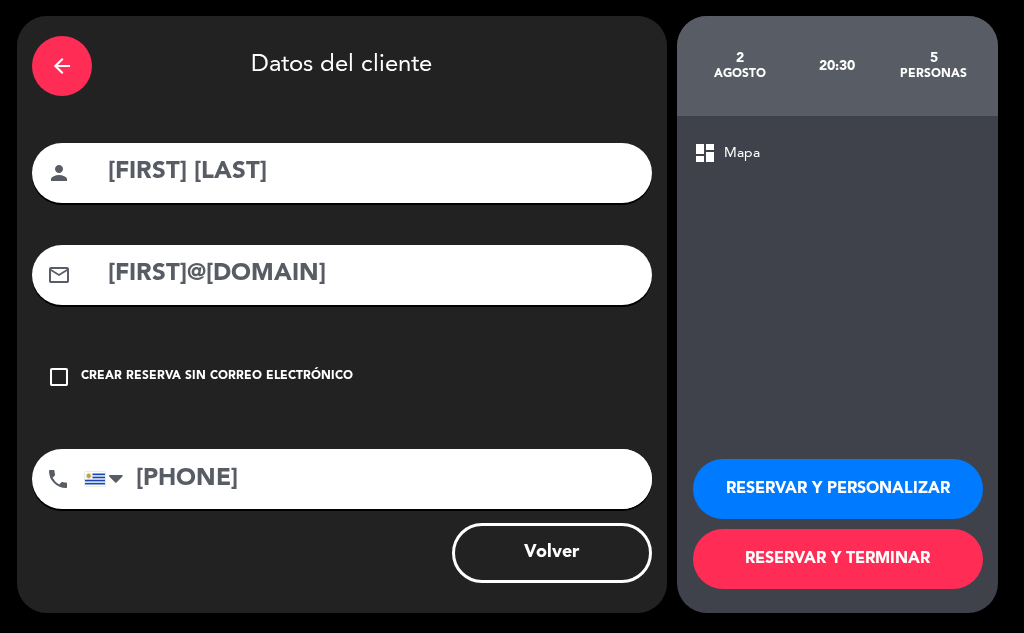 scroll, scrollTop: 64, scrollLeft: 0, axis: vertical 